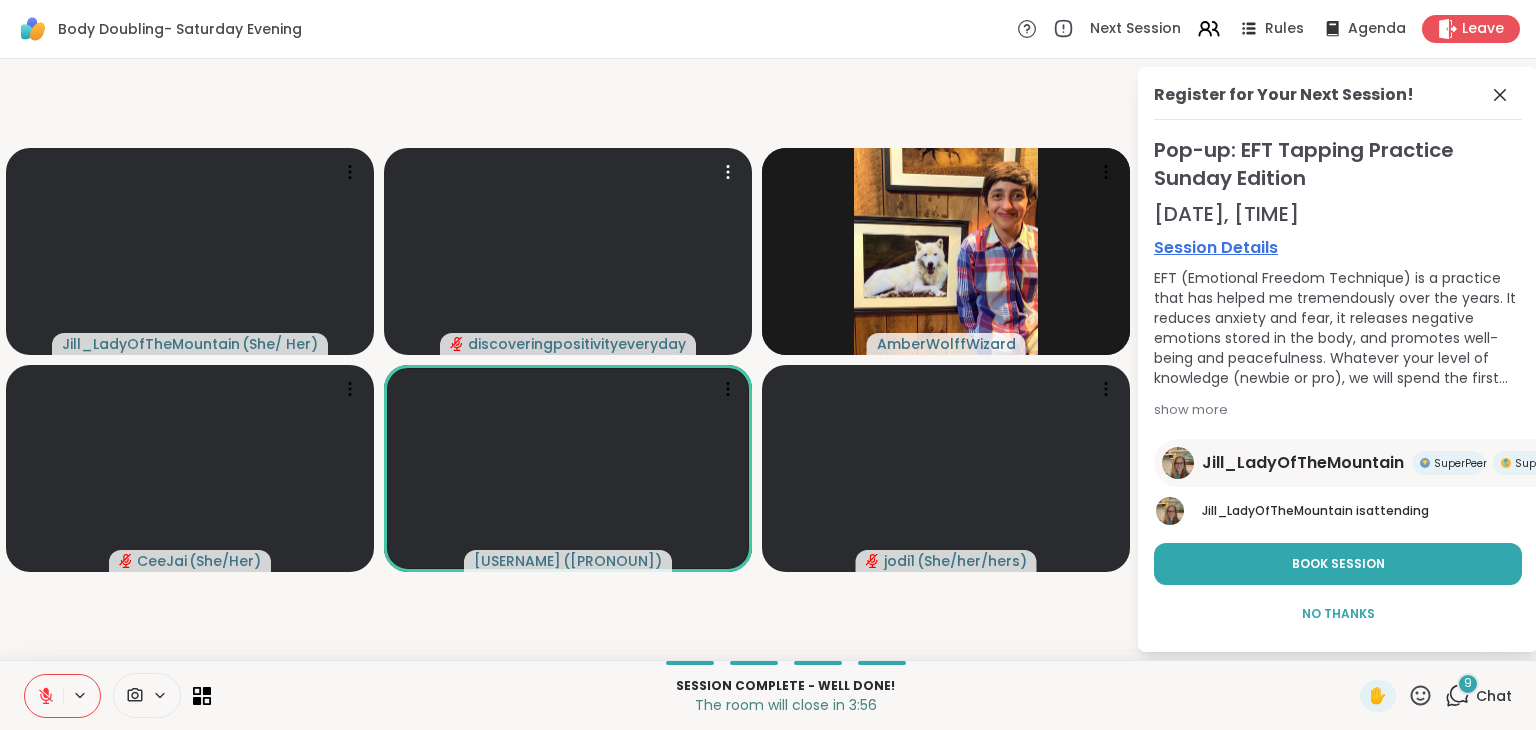 scroll, scrollTop: 0, scrollLeft: 0, axis: both 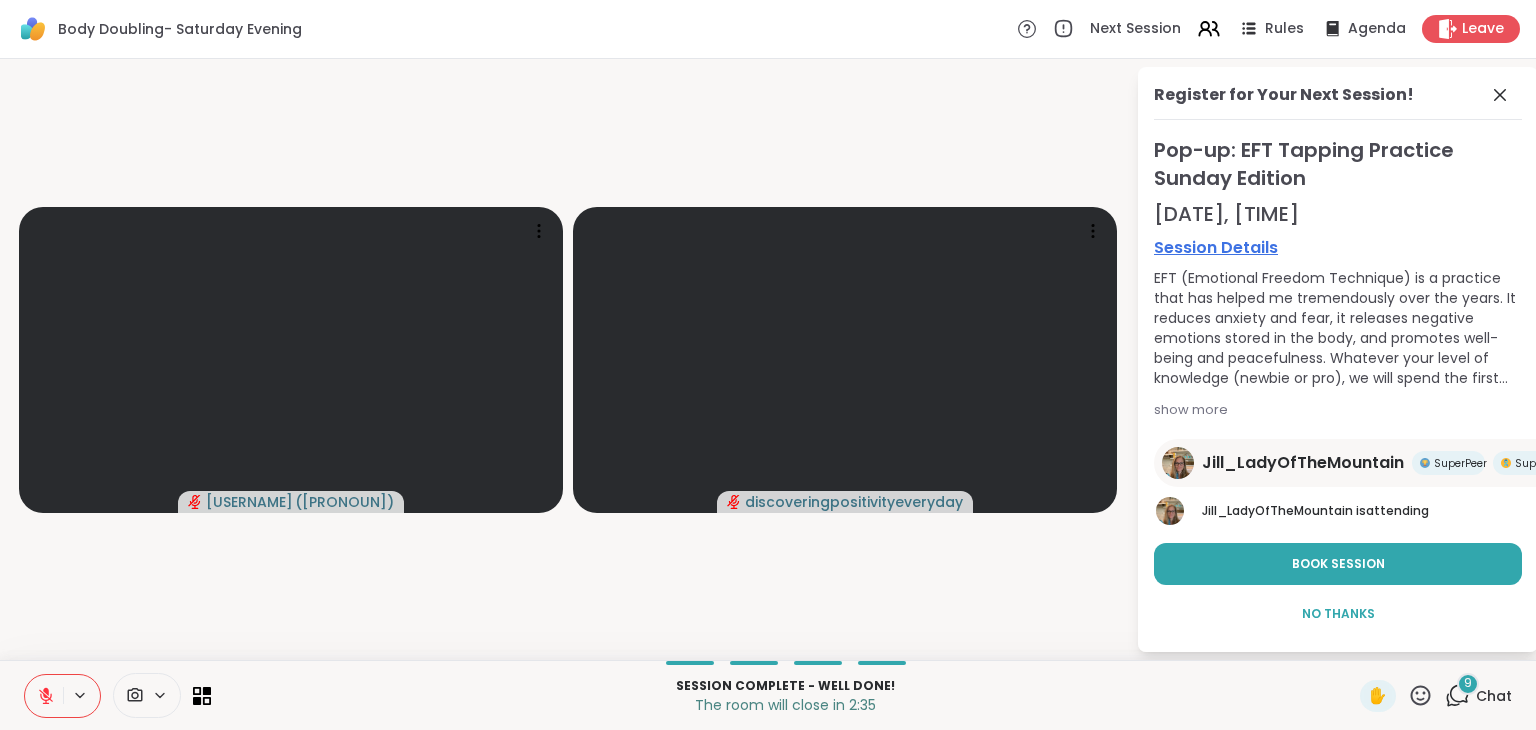 click on "Monica2025 ( She, her ) discoveringpositivityeveryday" at bounding box center [568, 359] 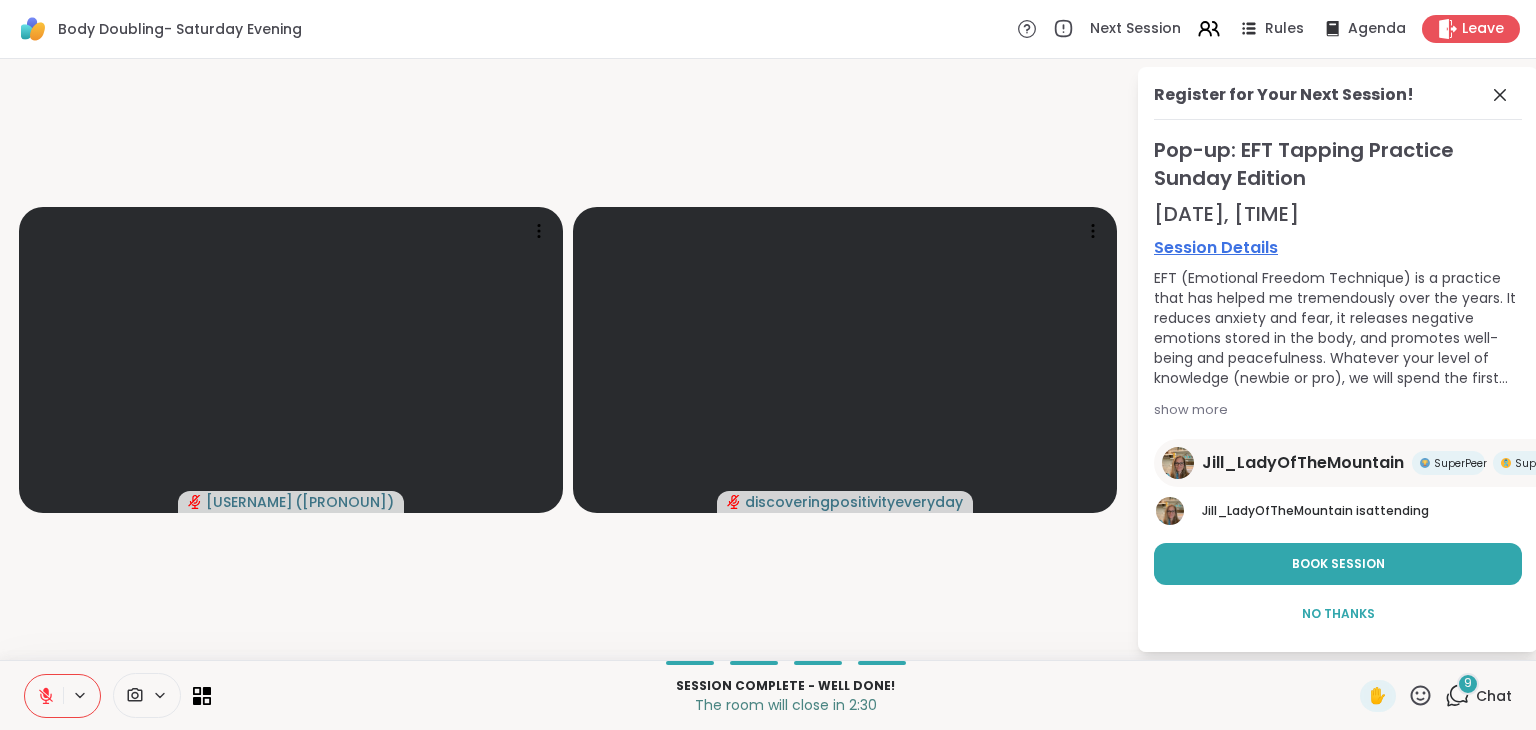 click 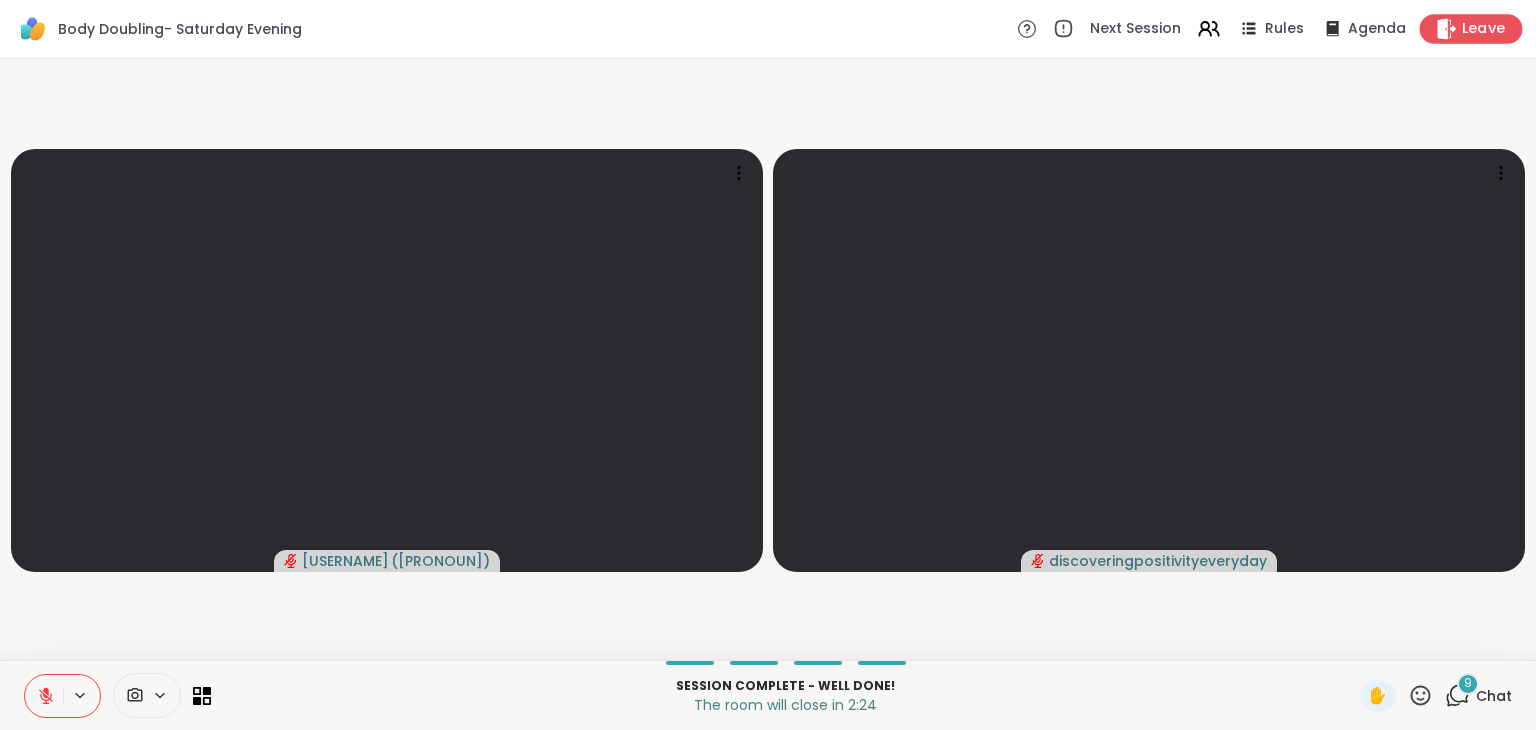 click 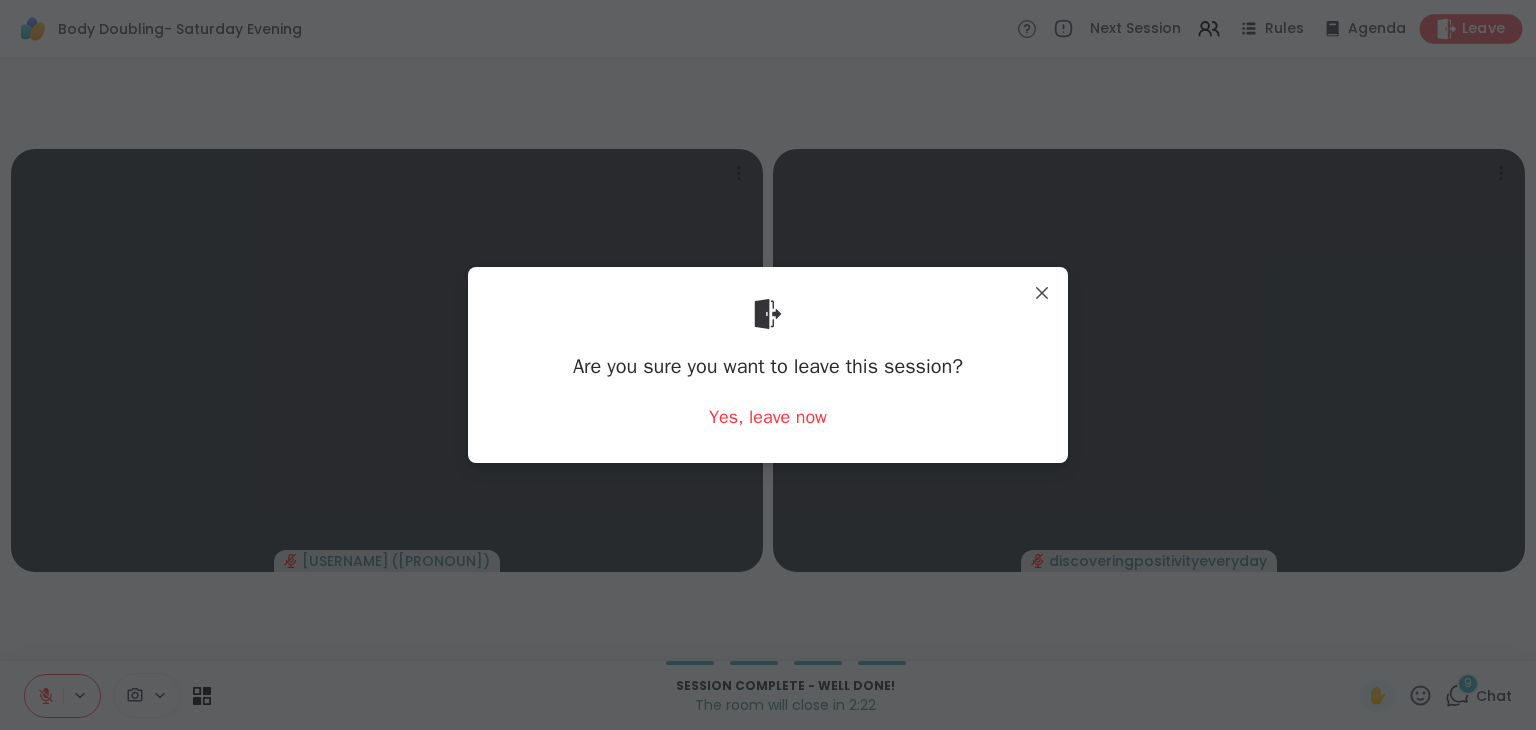 click 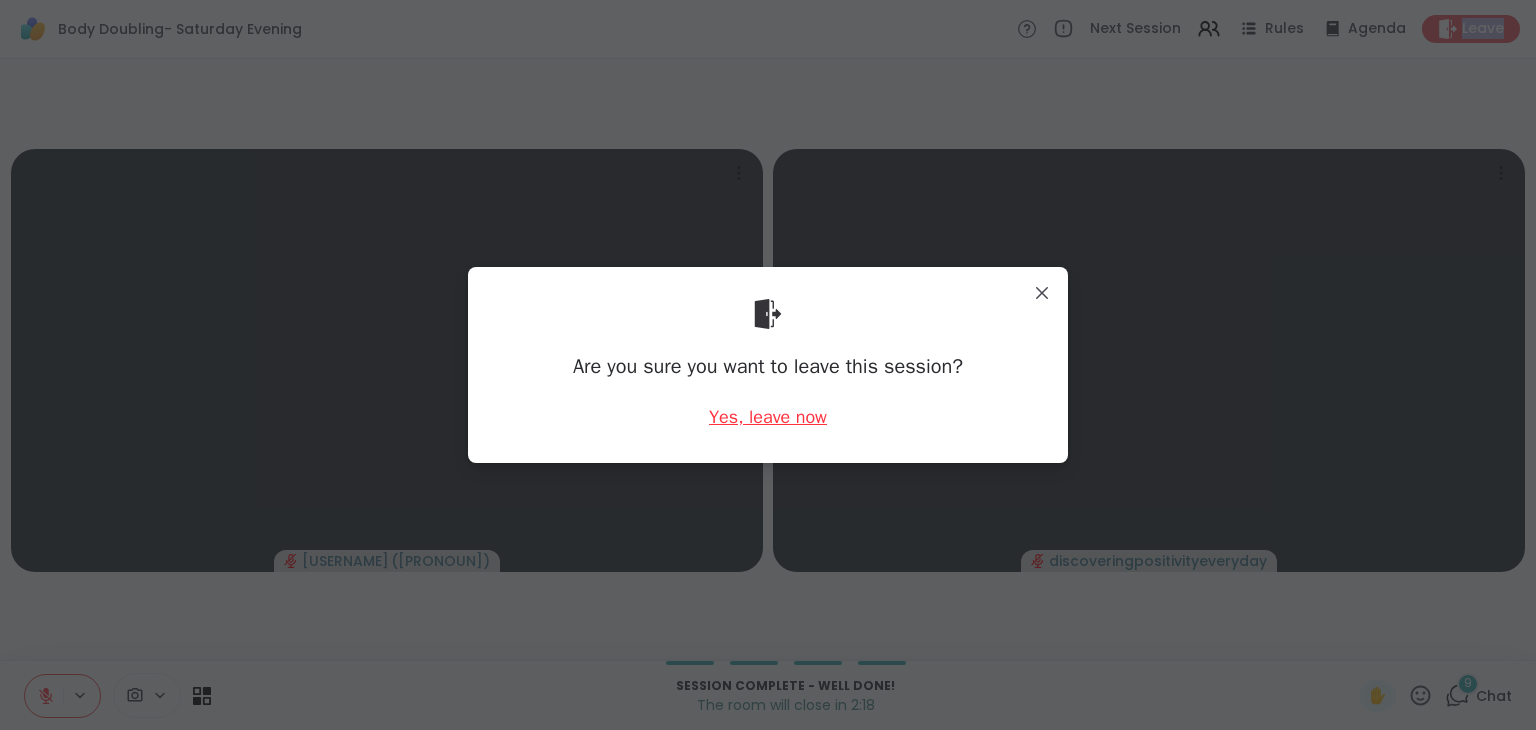 click on "Yes, leave now" at bounding box center [768, 417] 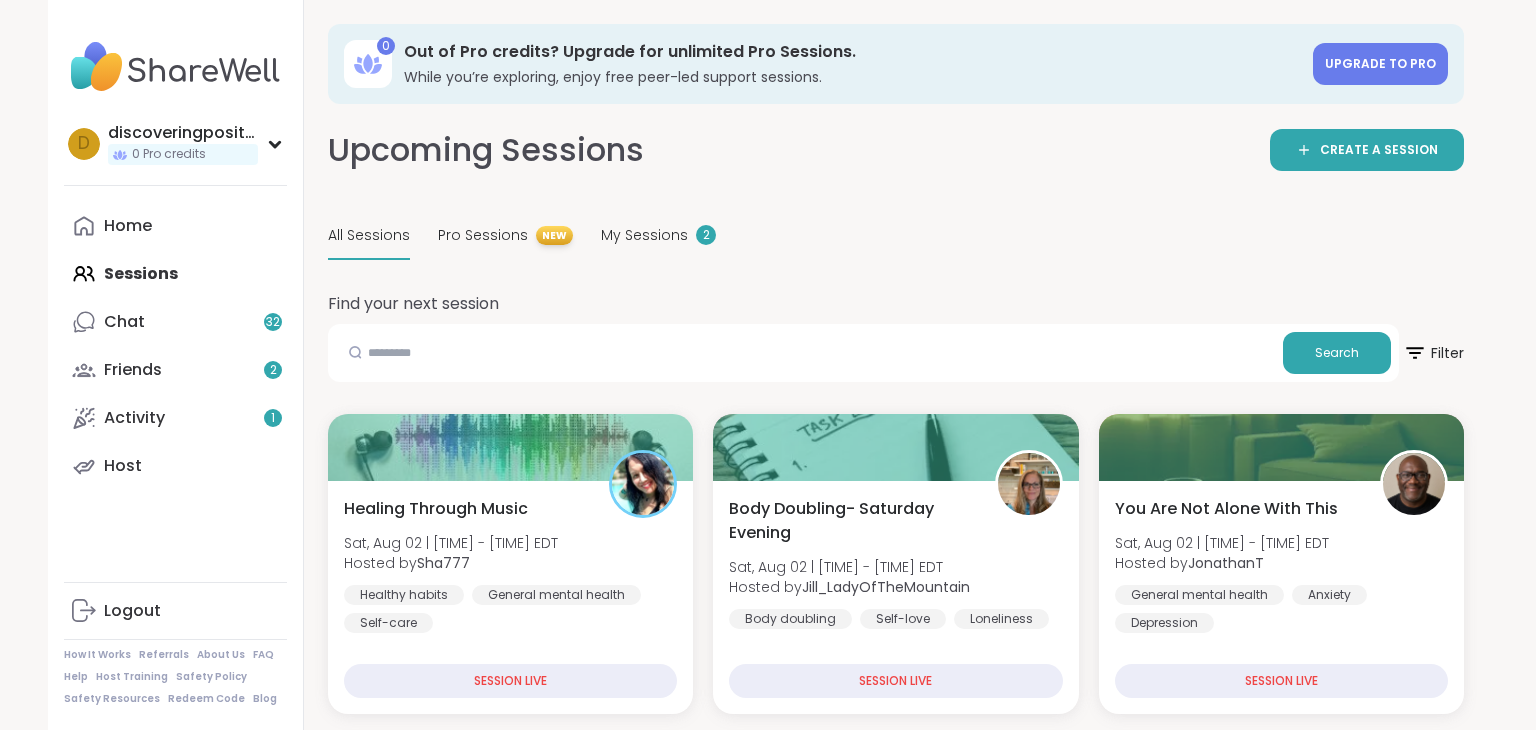 scroll, scrollTop: 0, scrollLeft: 0, axis: both 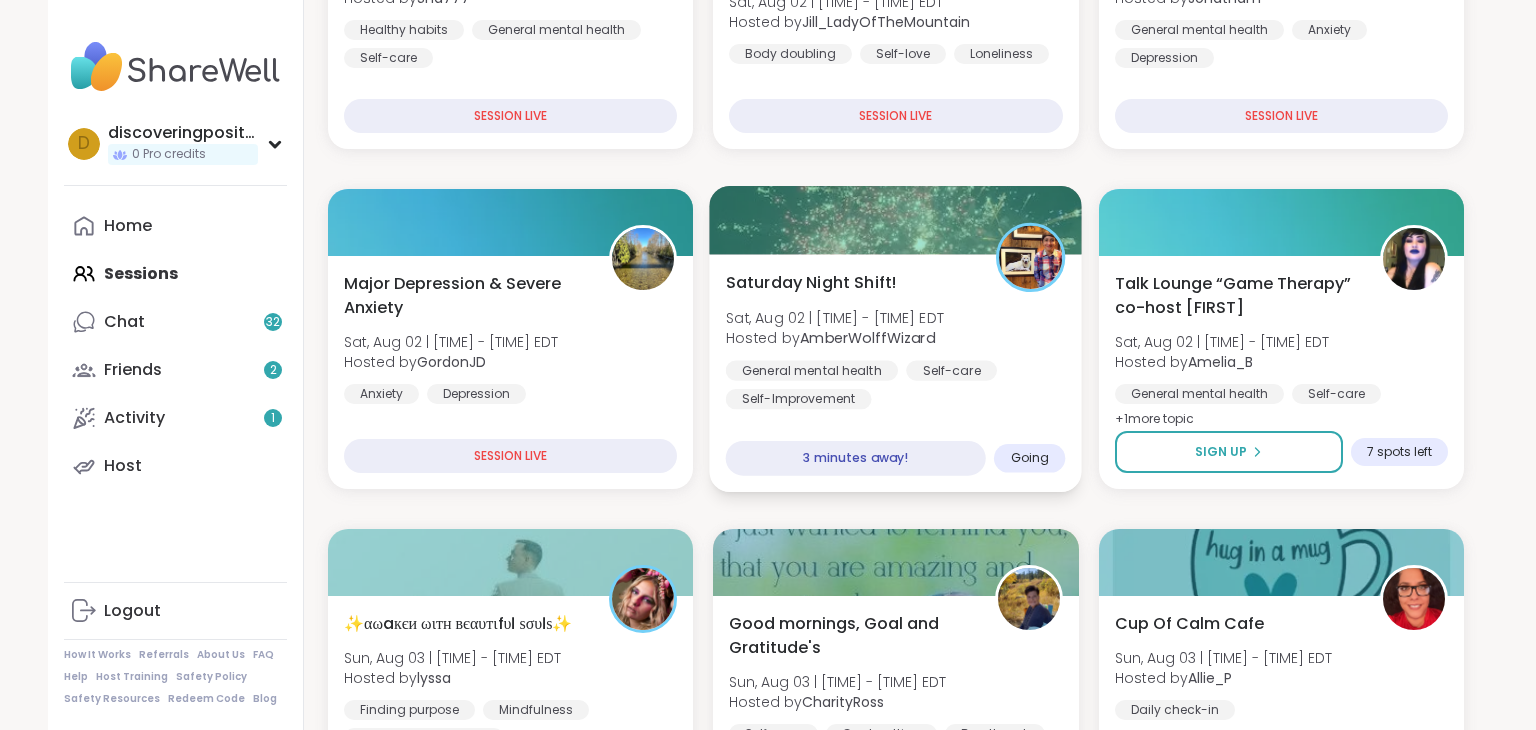 click on "Saturday Night Shift!" at bounding box center (811, 282) 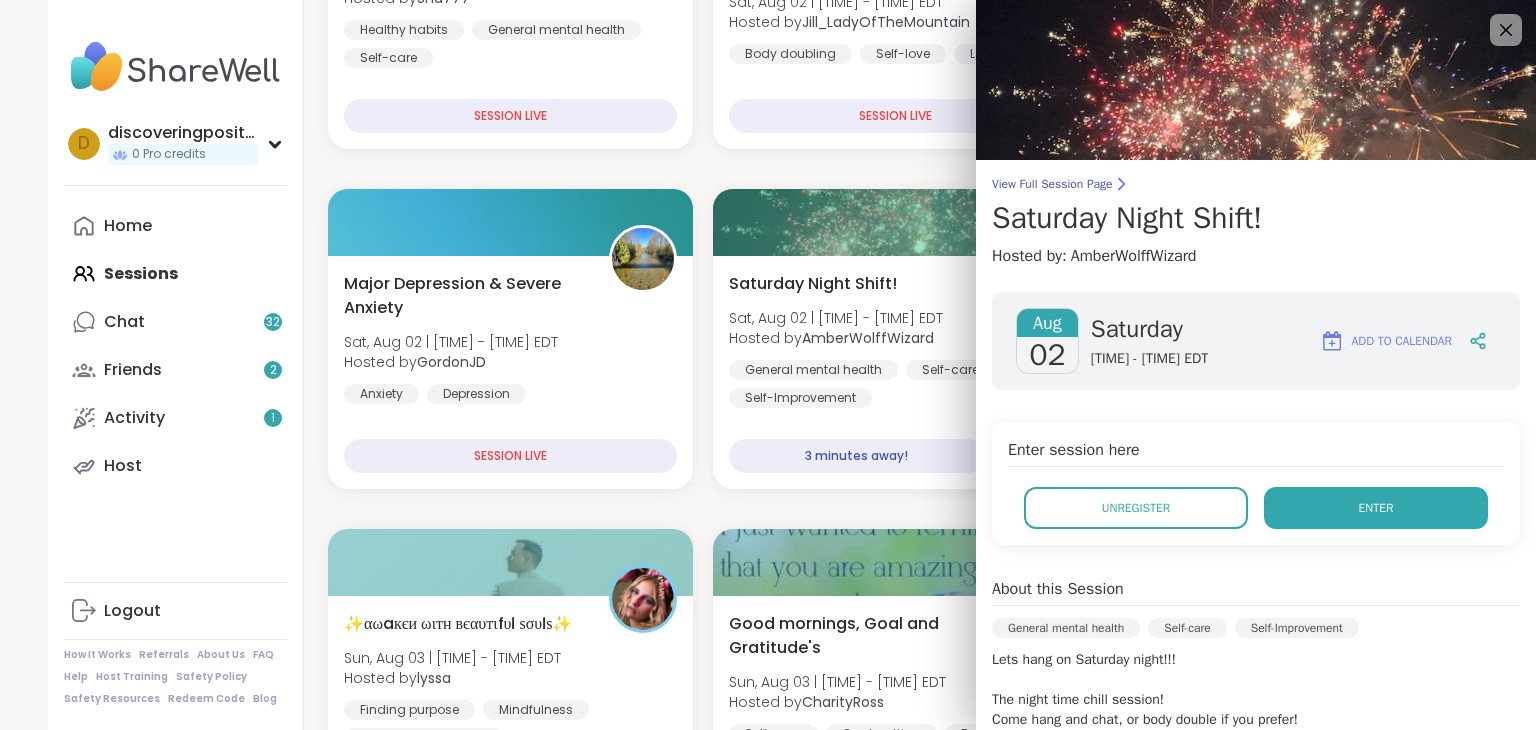 click on "Enter" at bounding box center [1376, 508] 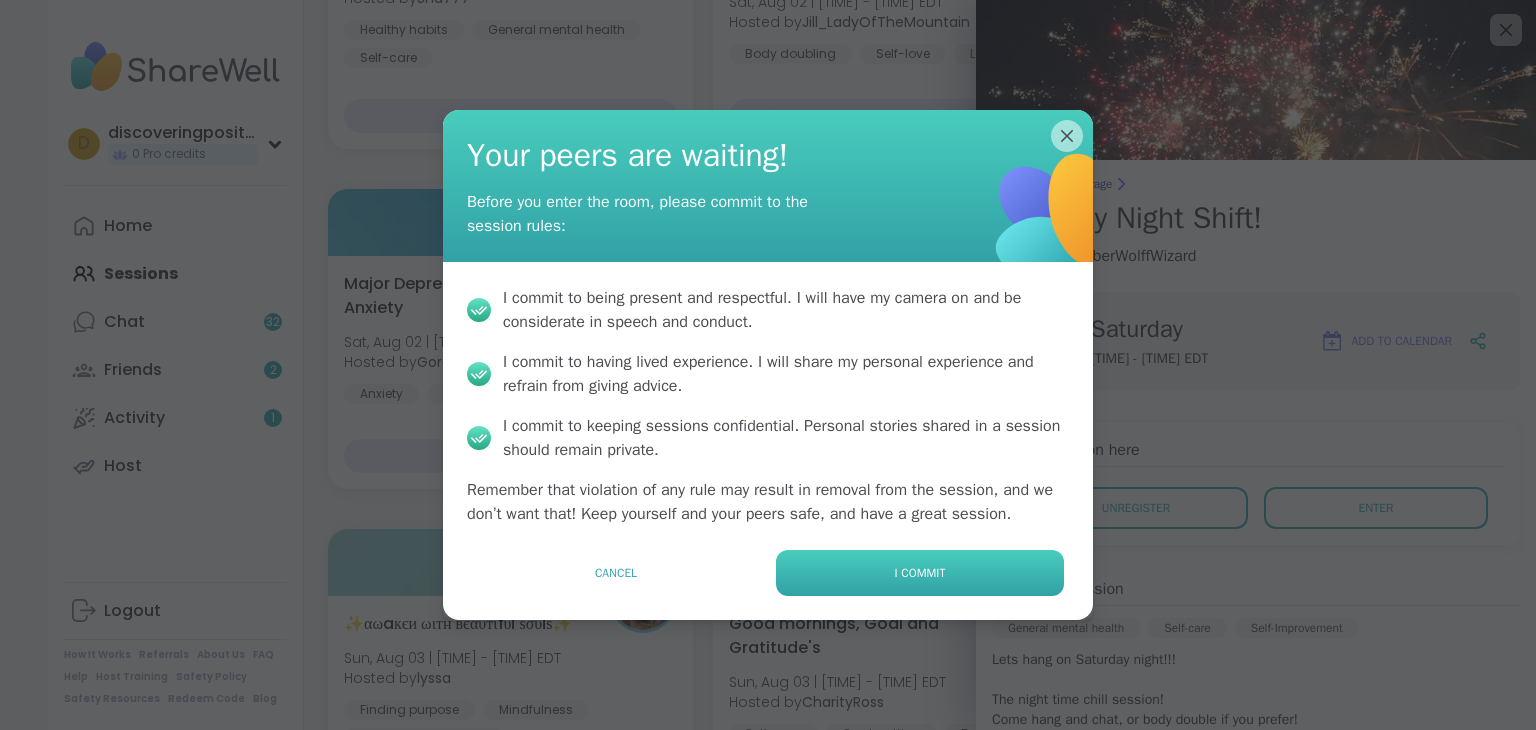 click on "I commit" at bounding box center (920, 573) 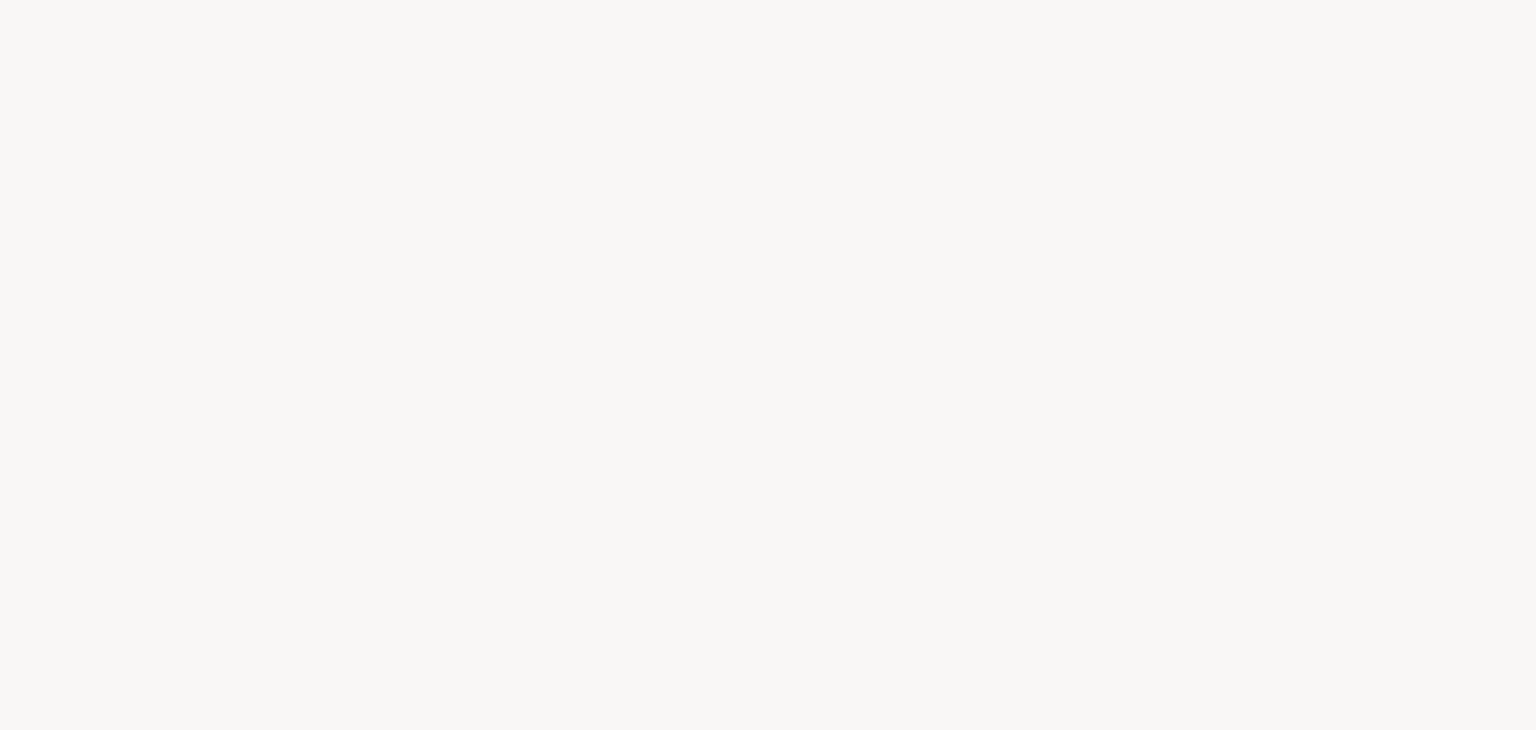 scroll, scrollTop: 0, scrollLeft: 0, axis: both 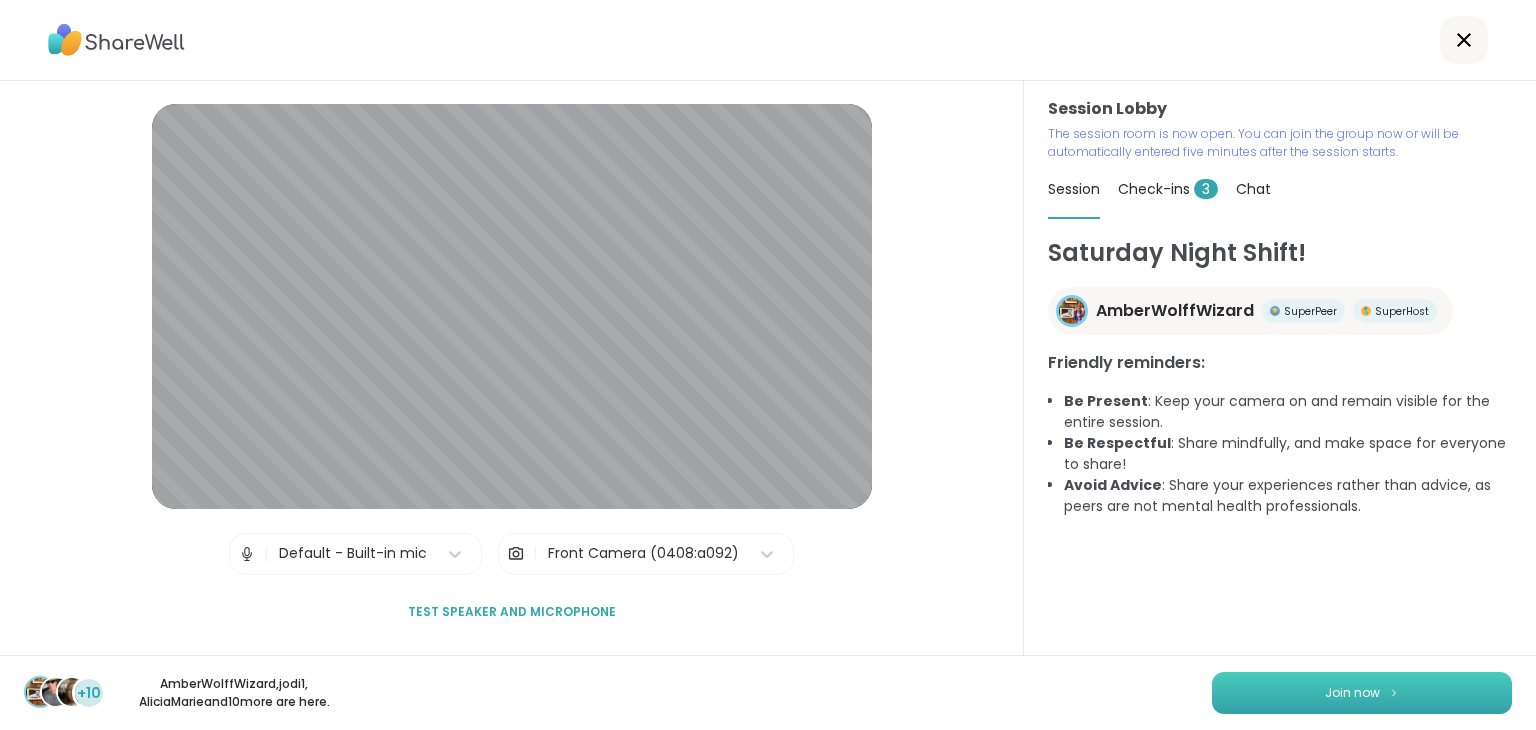 click on "Join now" at bounding box center (1362, 693) 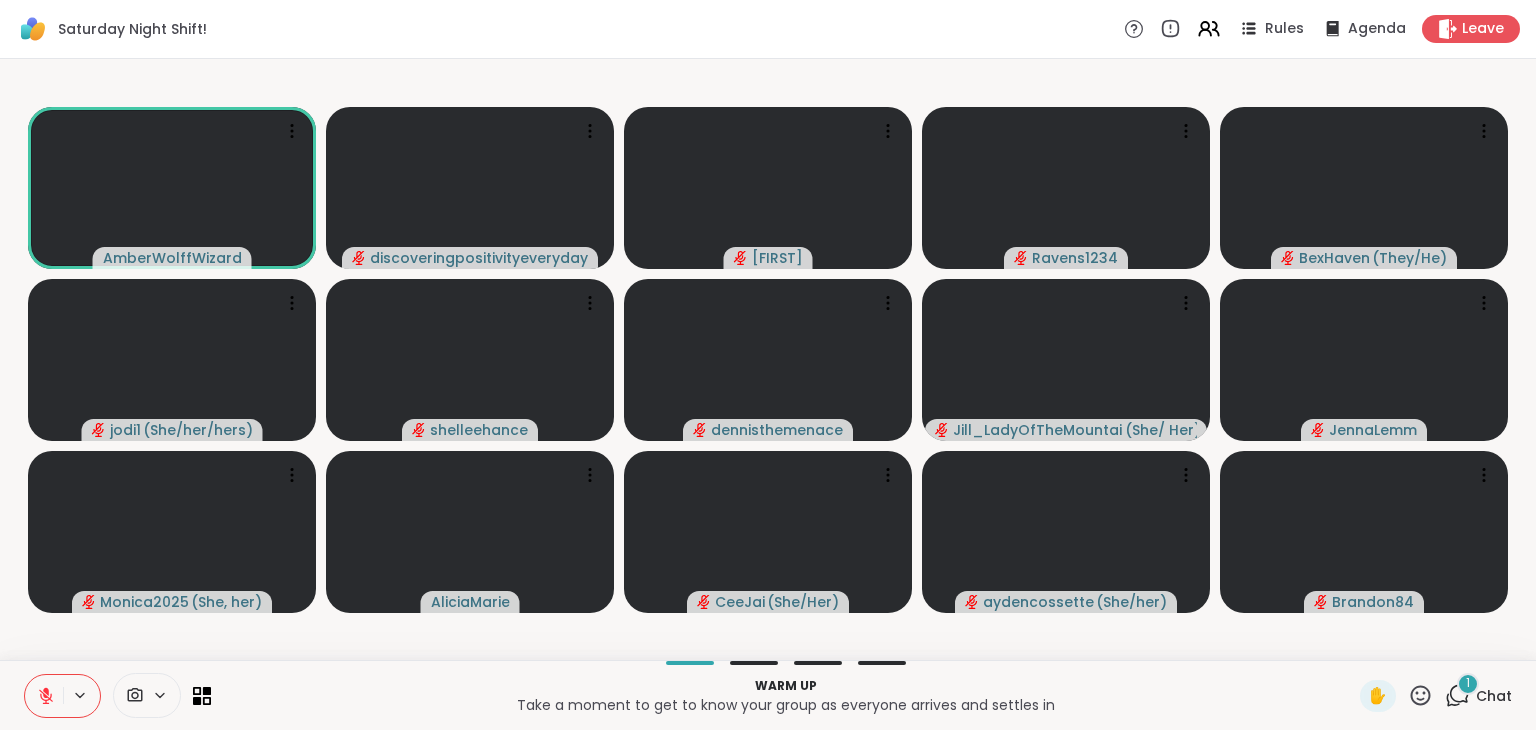 click on "1" at bounding box center (1468, 684) 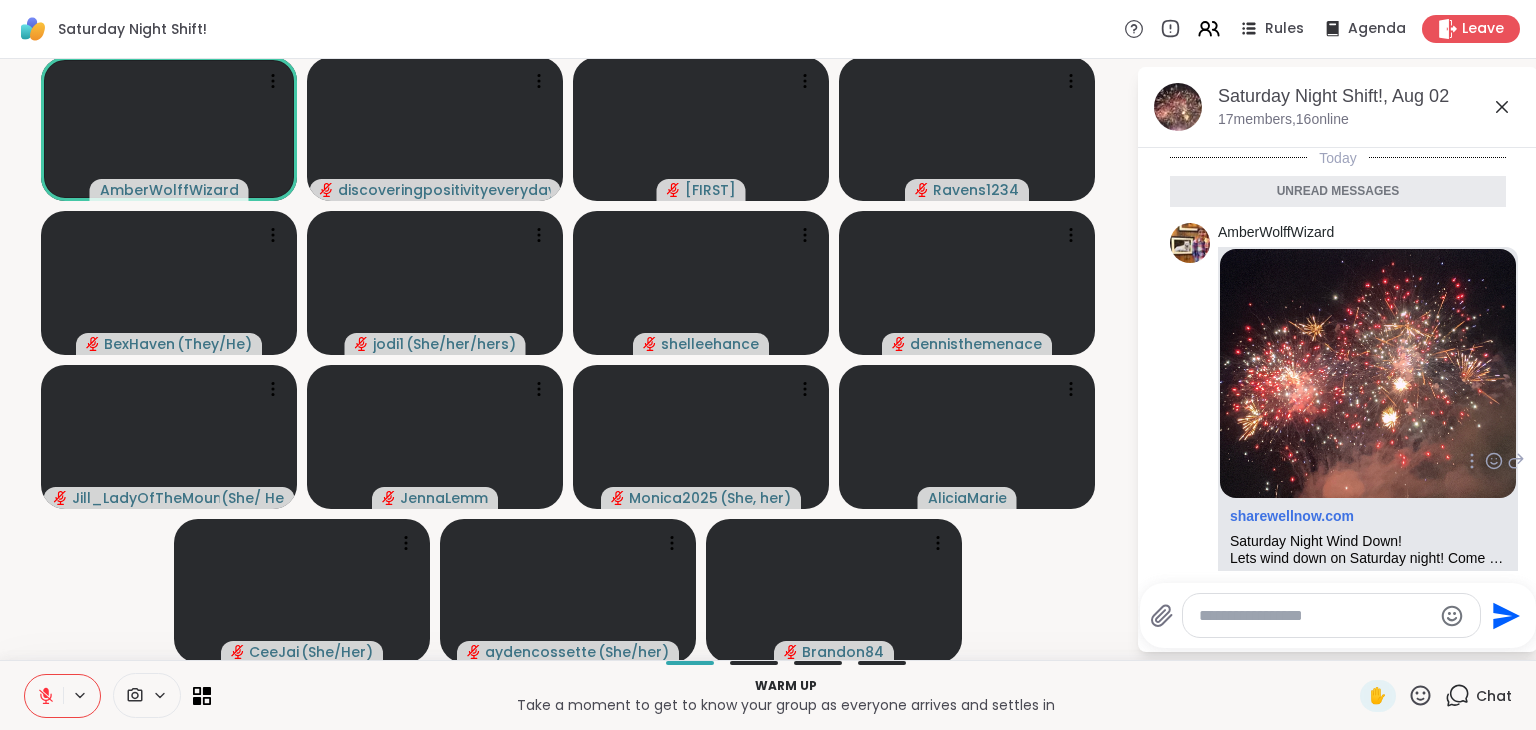 scroll, scrollTop: 136, scrollLeft: 0, axis: vertical 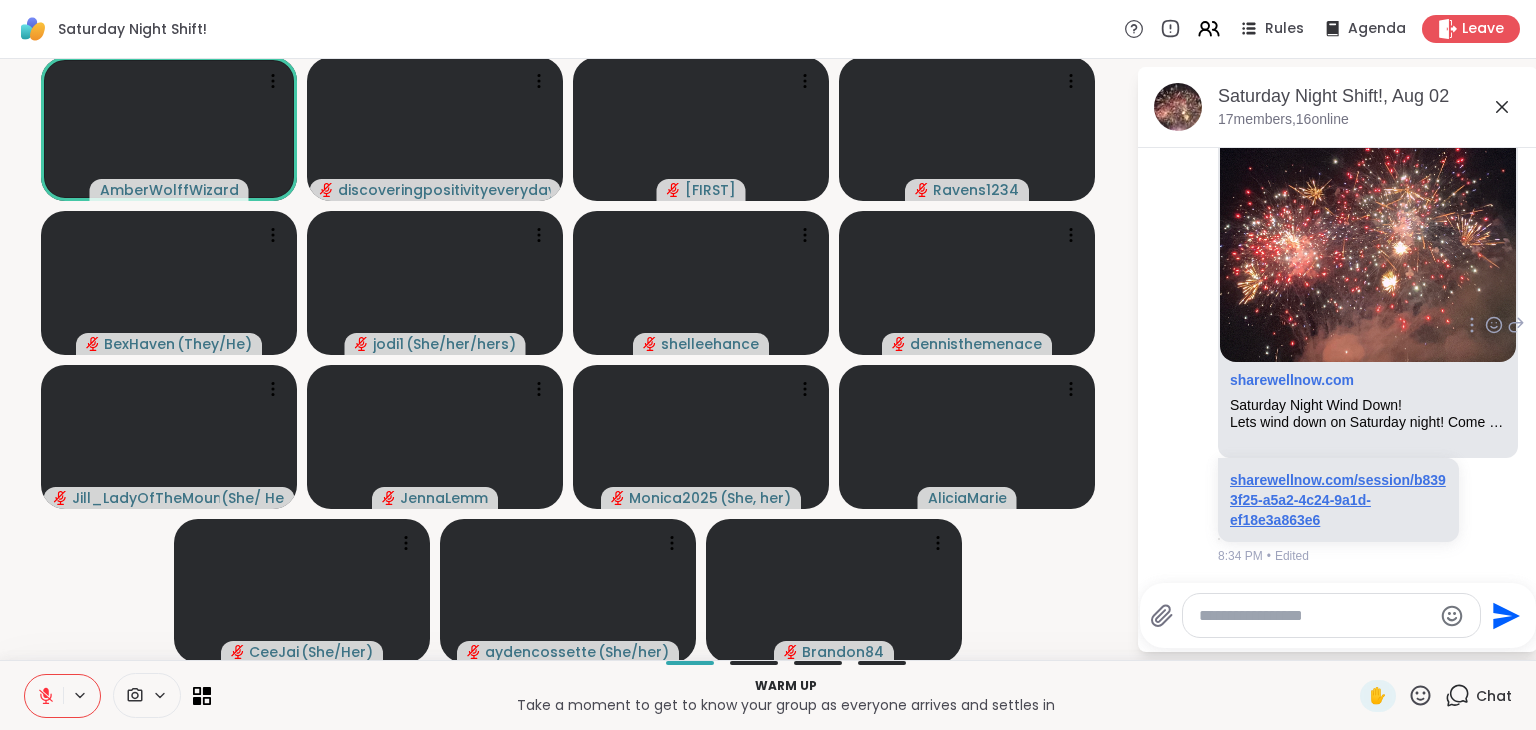 click on "sharewellnow.com/session/b8393f25-a5a2-4c24-9a1d-ef18e3a863e6" at bounding box center [1338, 500] 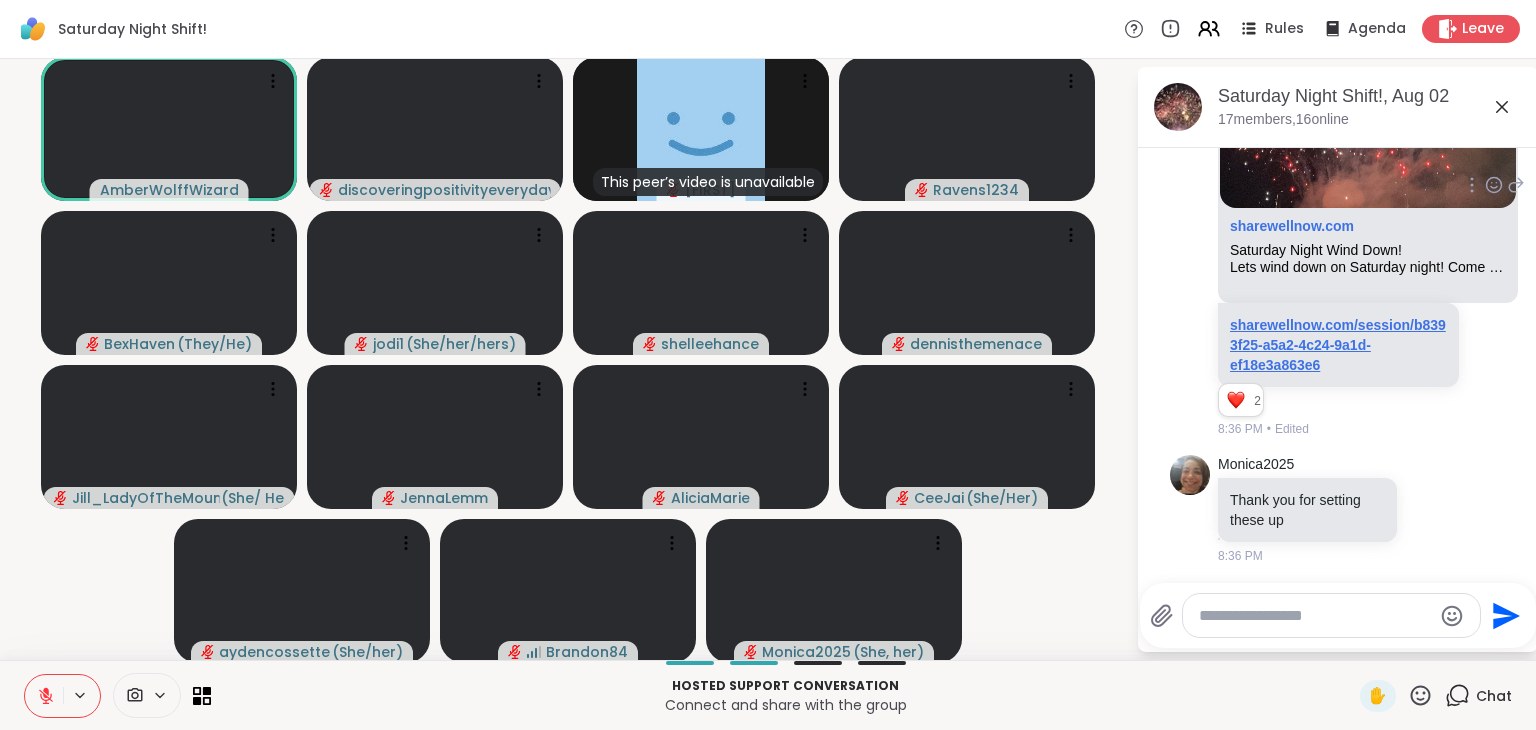 scroll, scrollTop: 243, scrollLeft: 0, axis: vertical 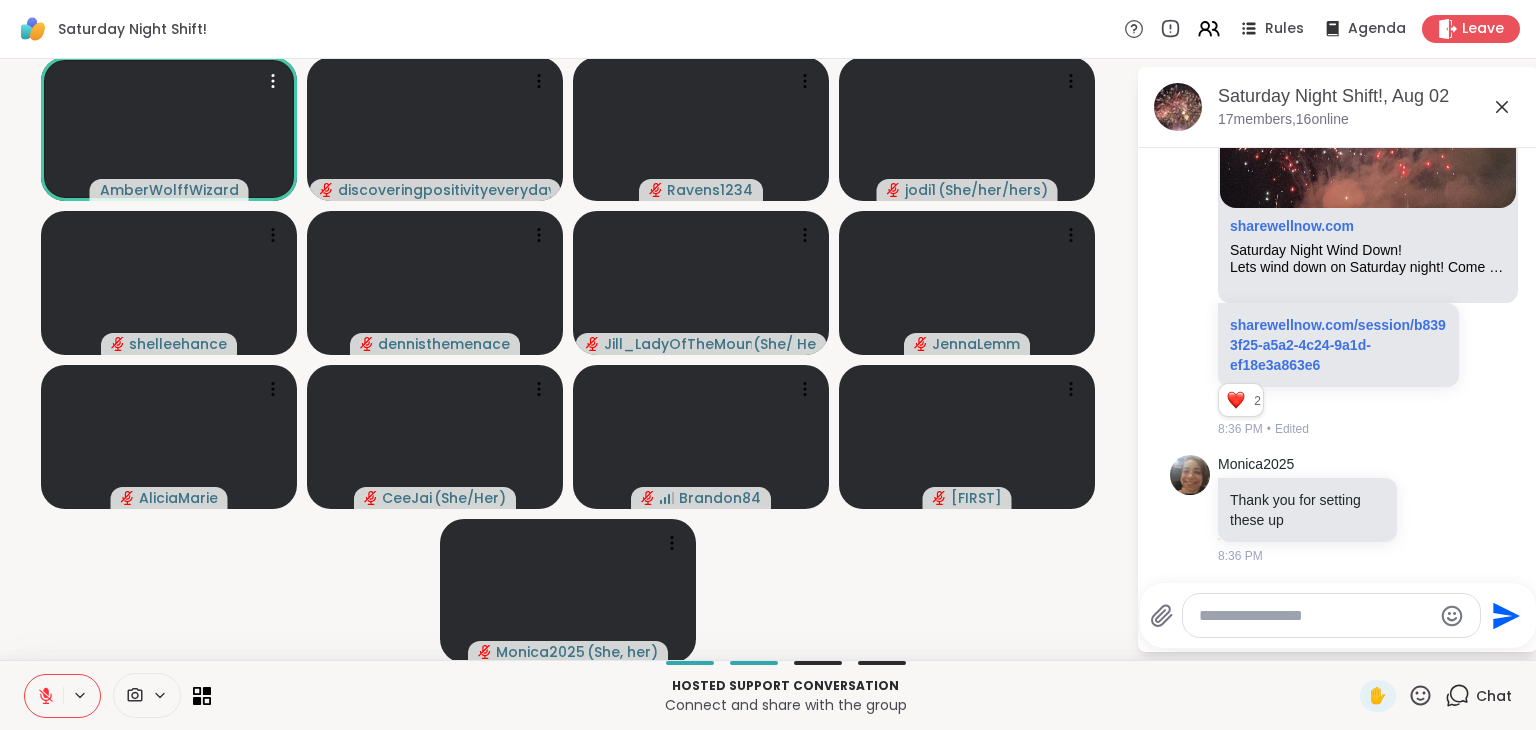 click at bounding box center [44, 696] 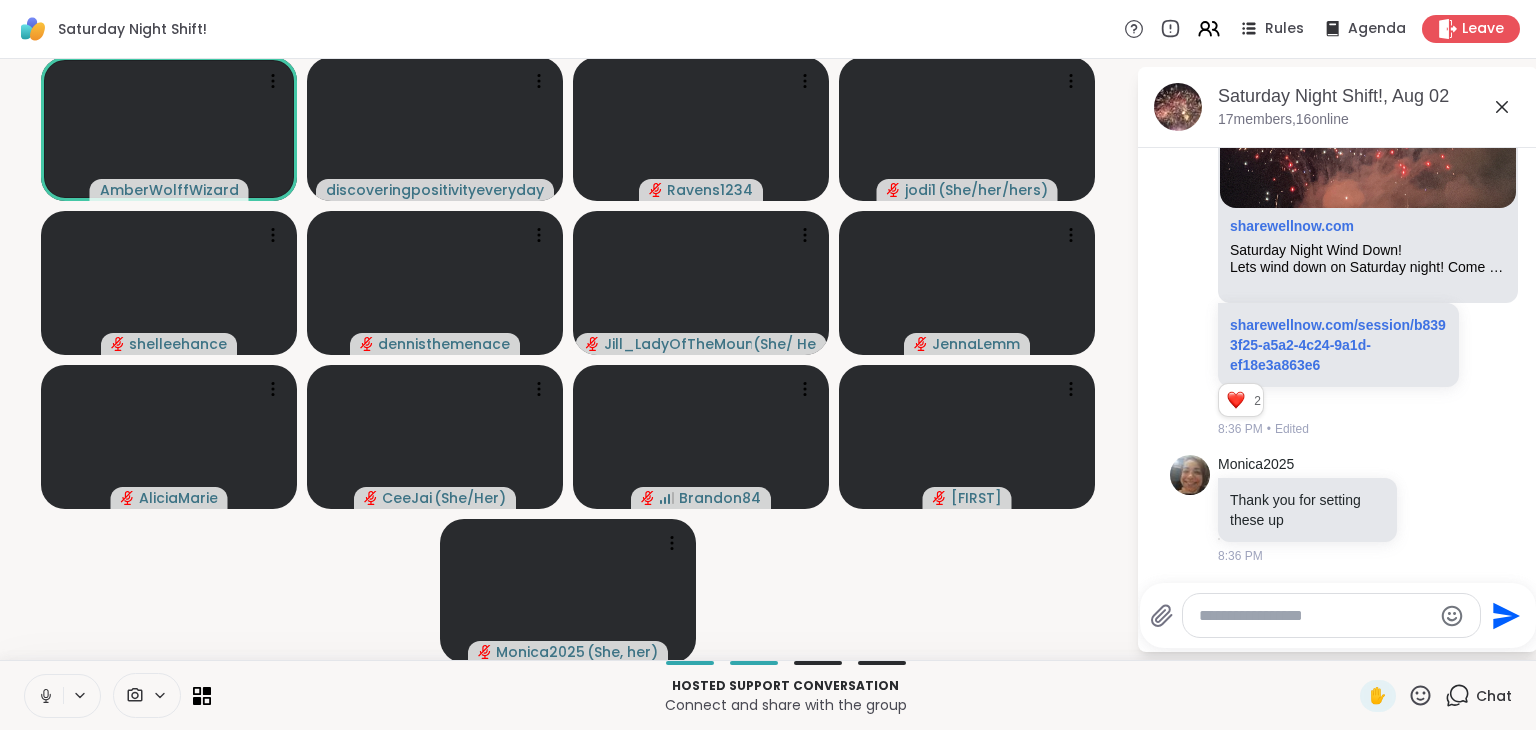 click 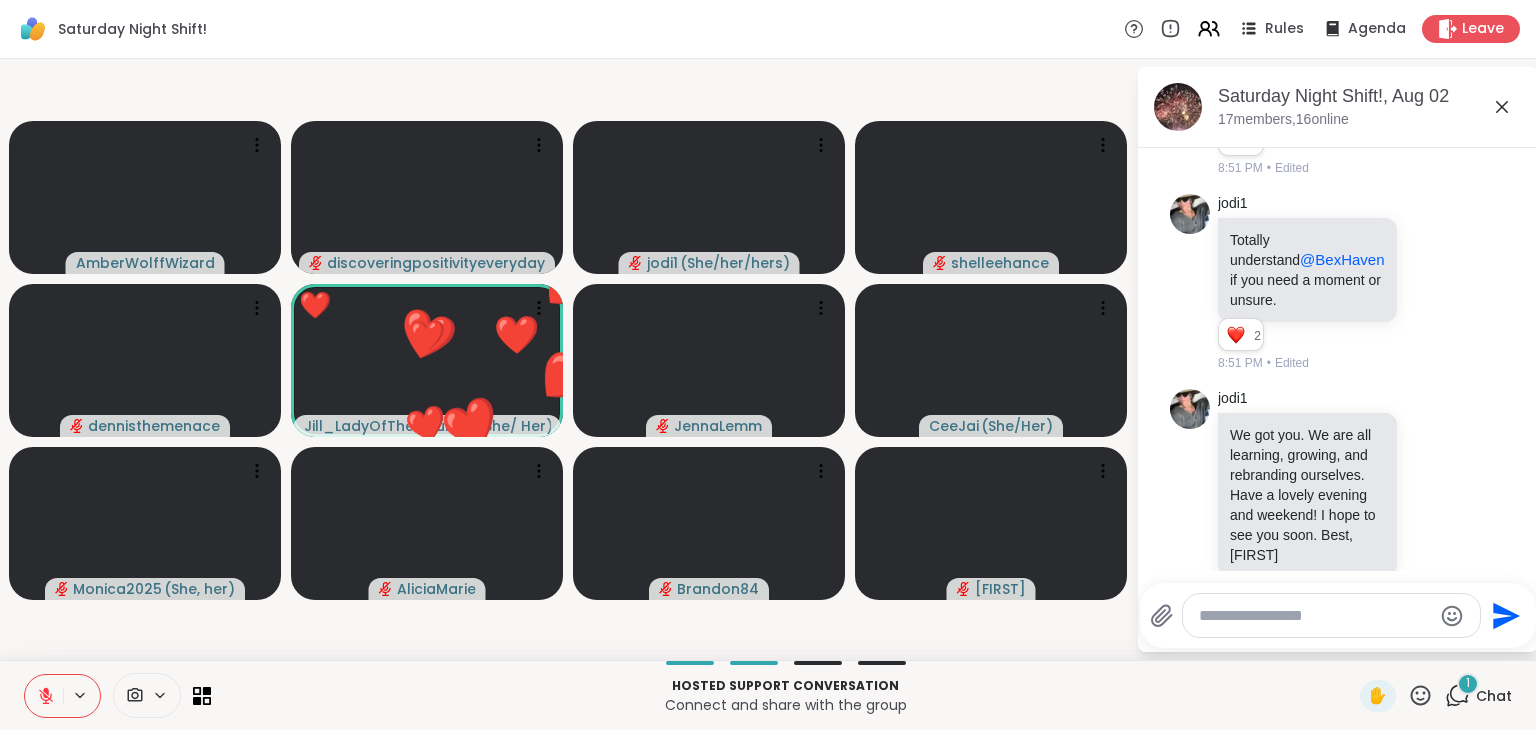 scroll, scrollTop: 2164, scrollLeft: 0, axis: vertical 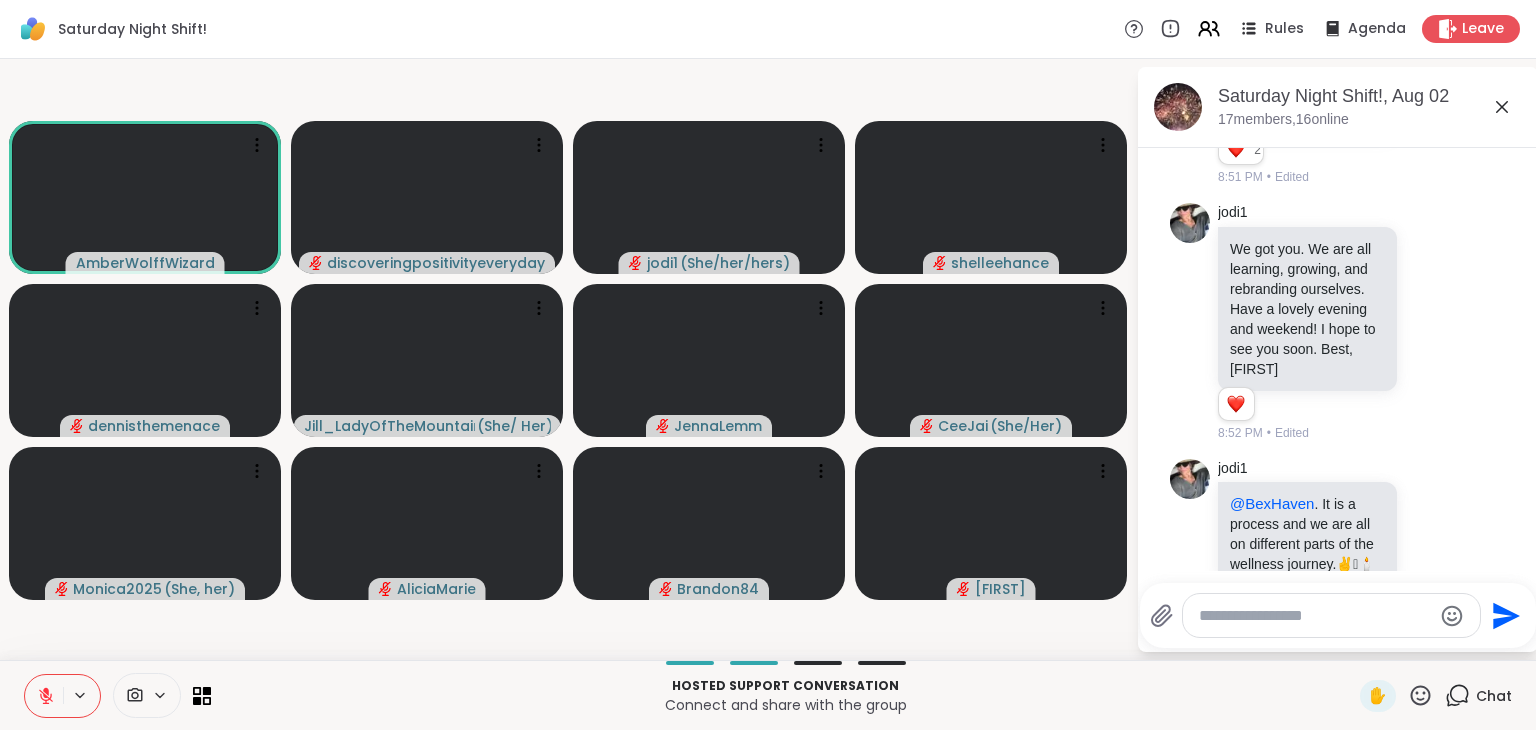 click 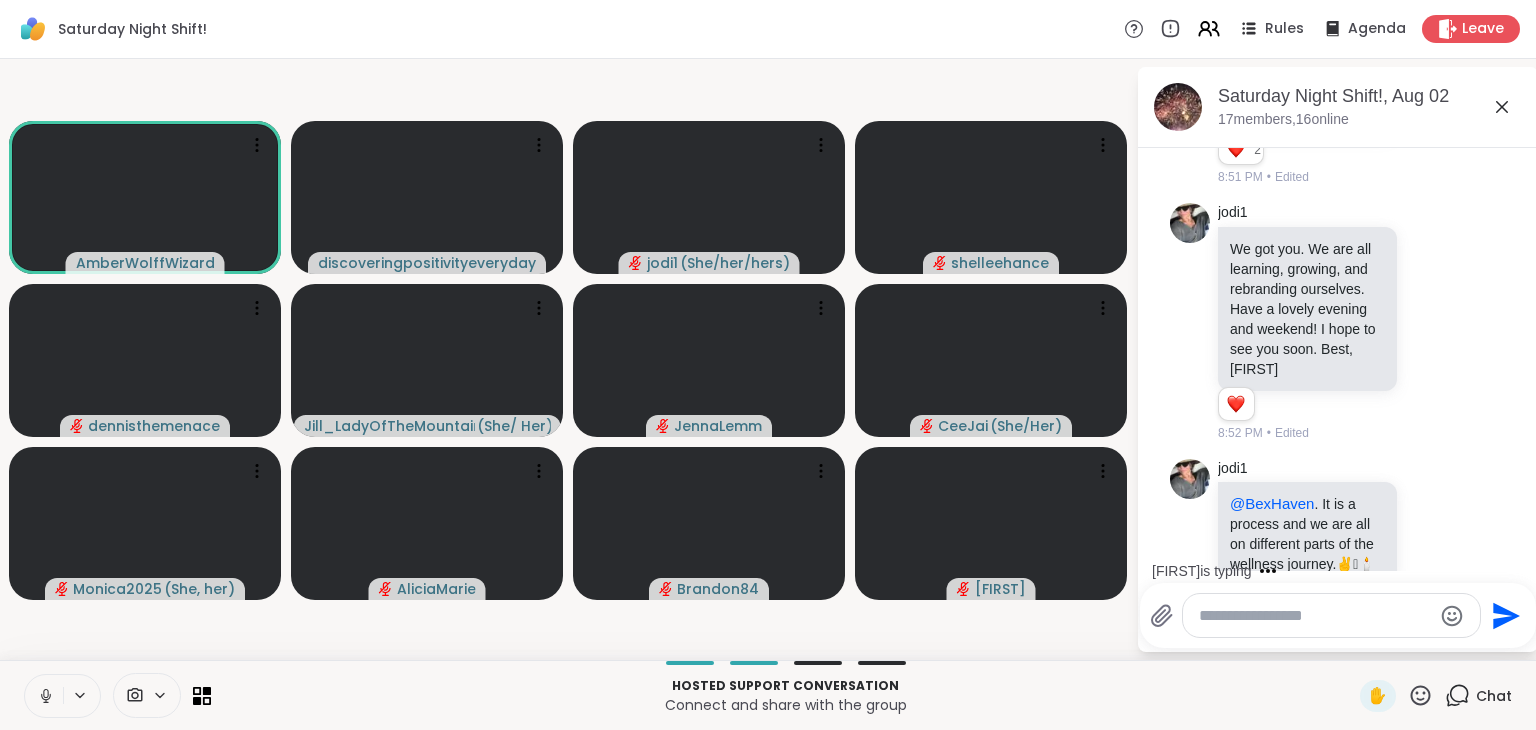 click 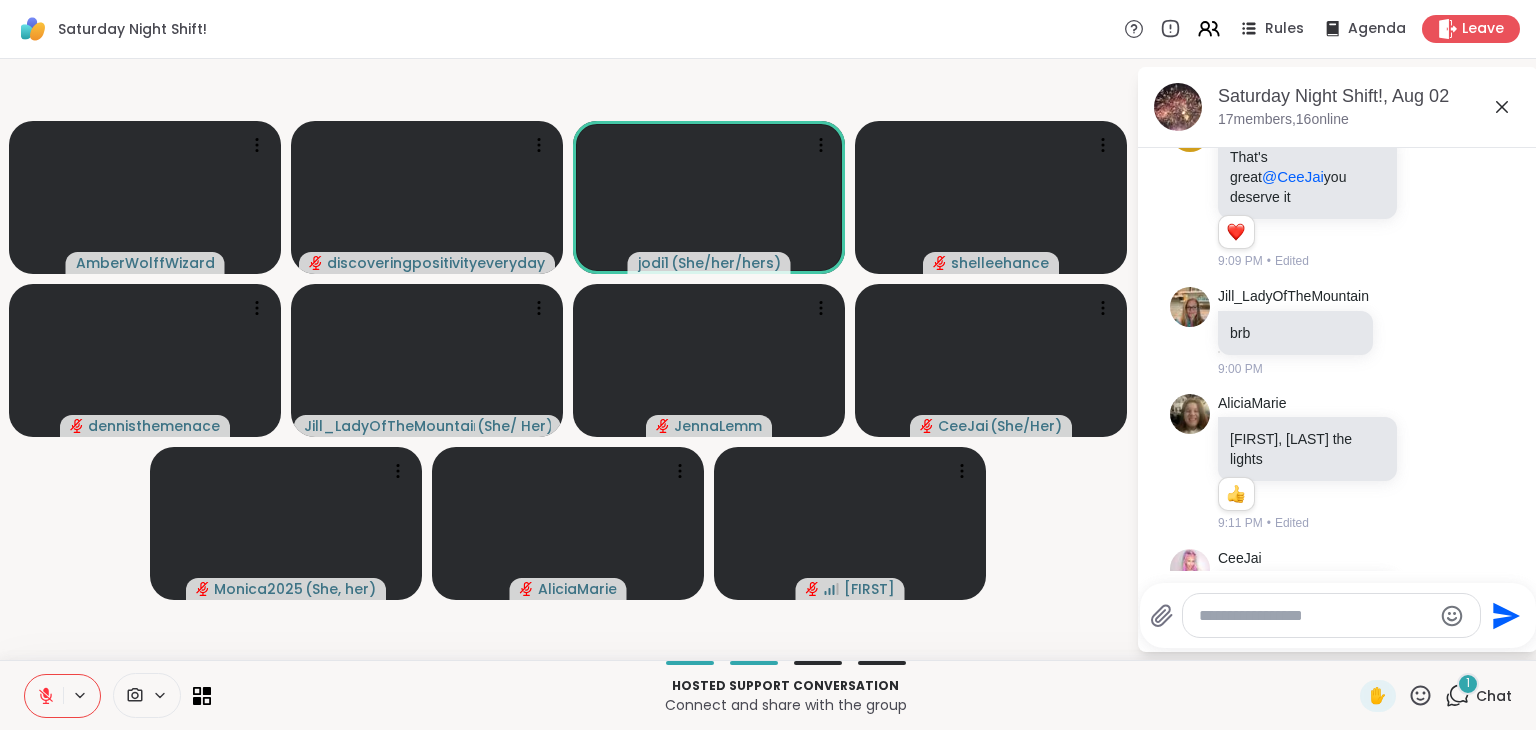 scroll, scrollTop: 2841, scrollLeft: 0, axis: vertical 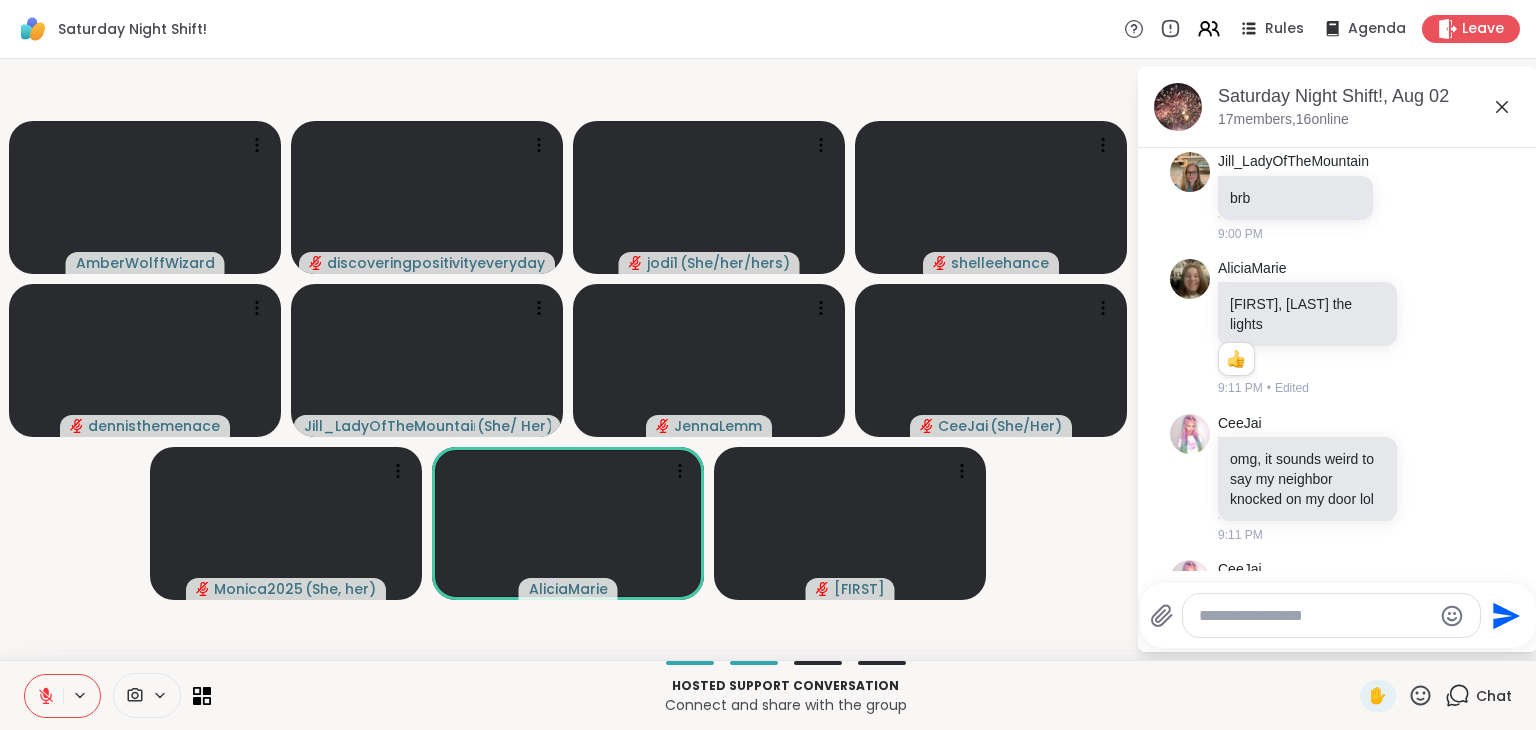 click at bounding box center [44, 696] 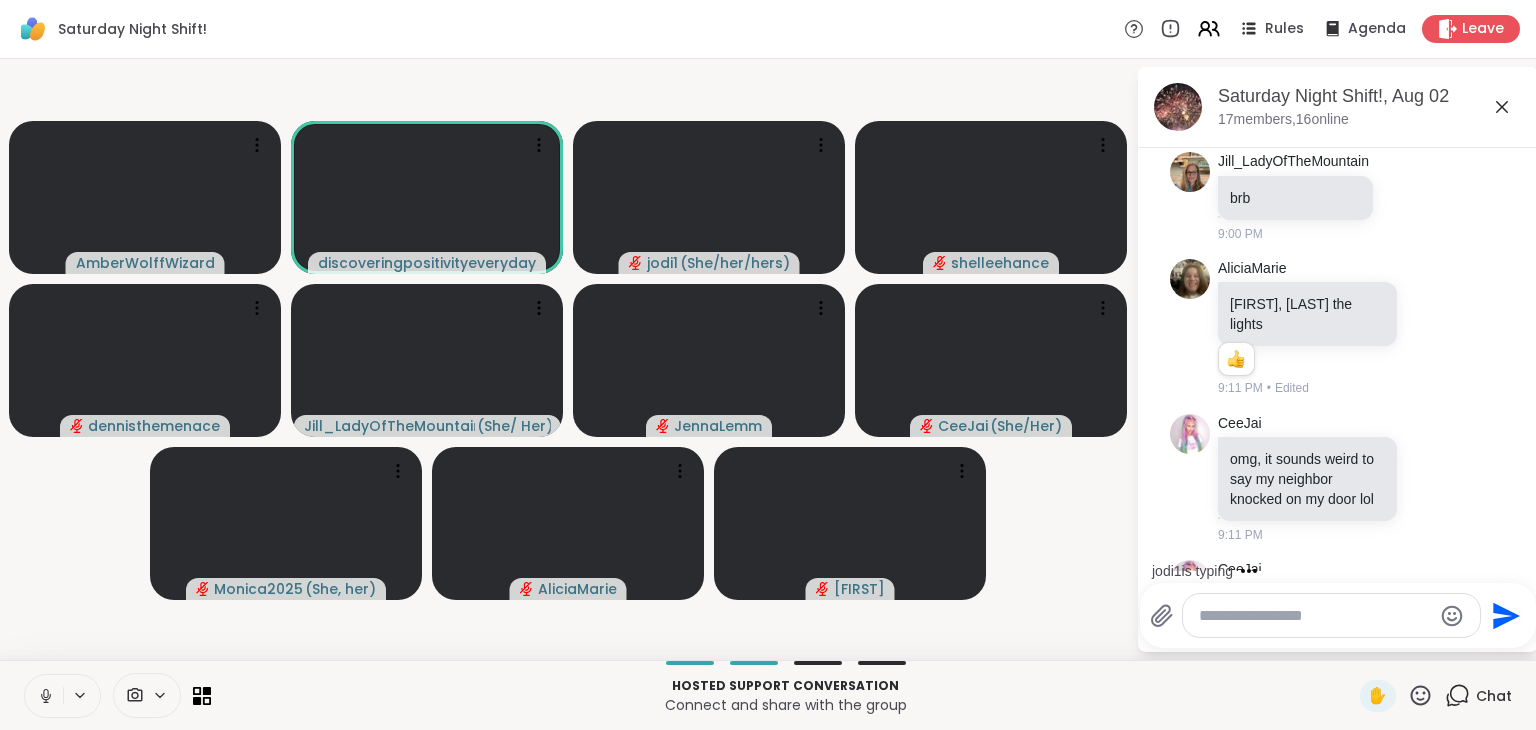 click 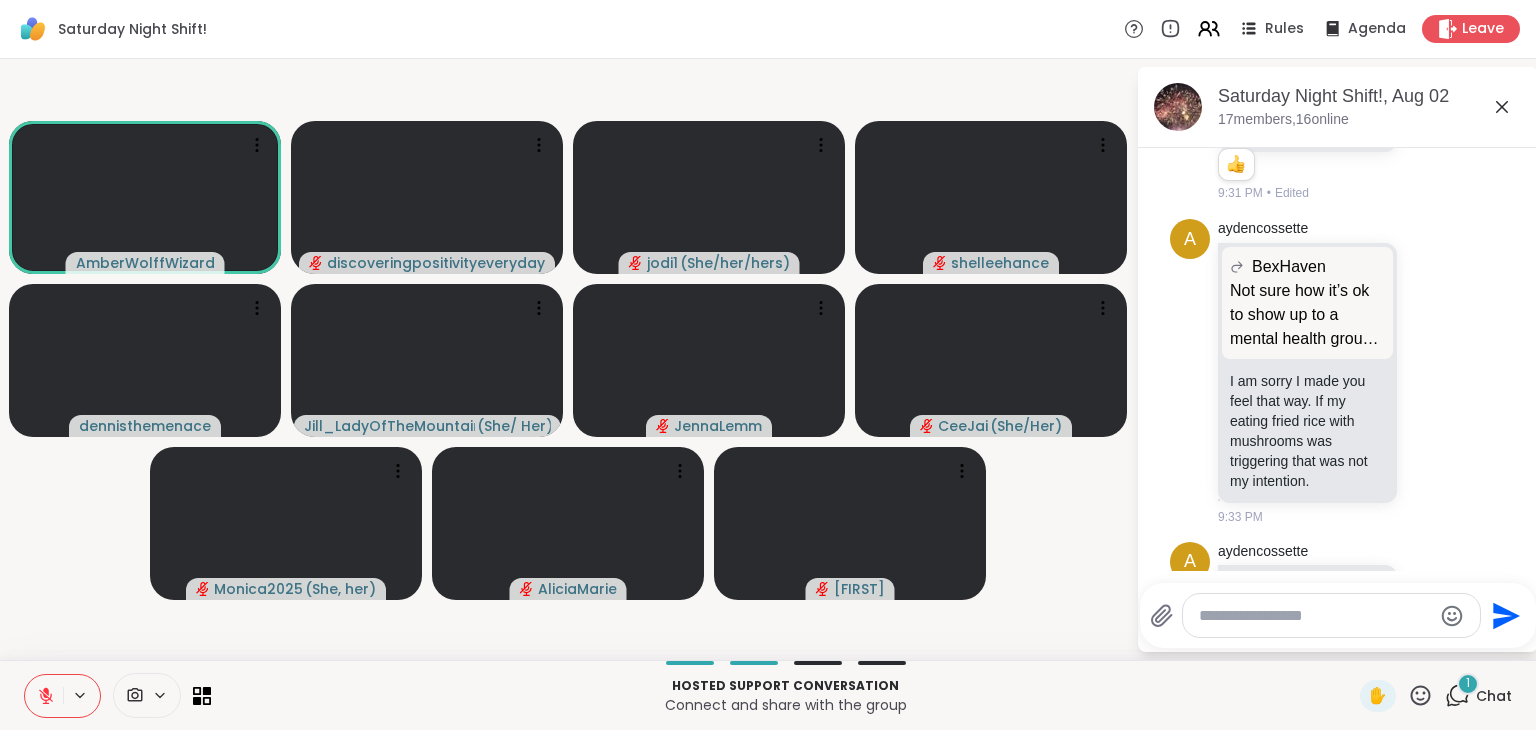 scroll, scrollTop: 4300, scrollLeft: 0, axis: vertical 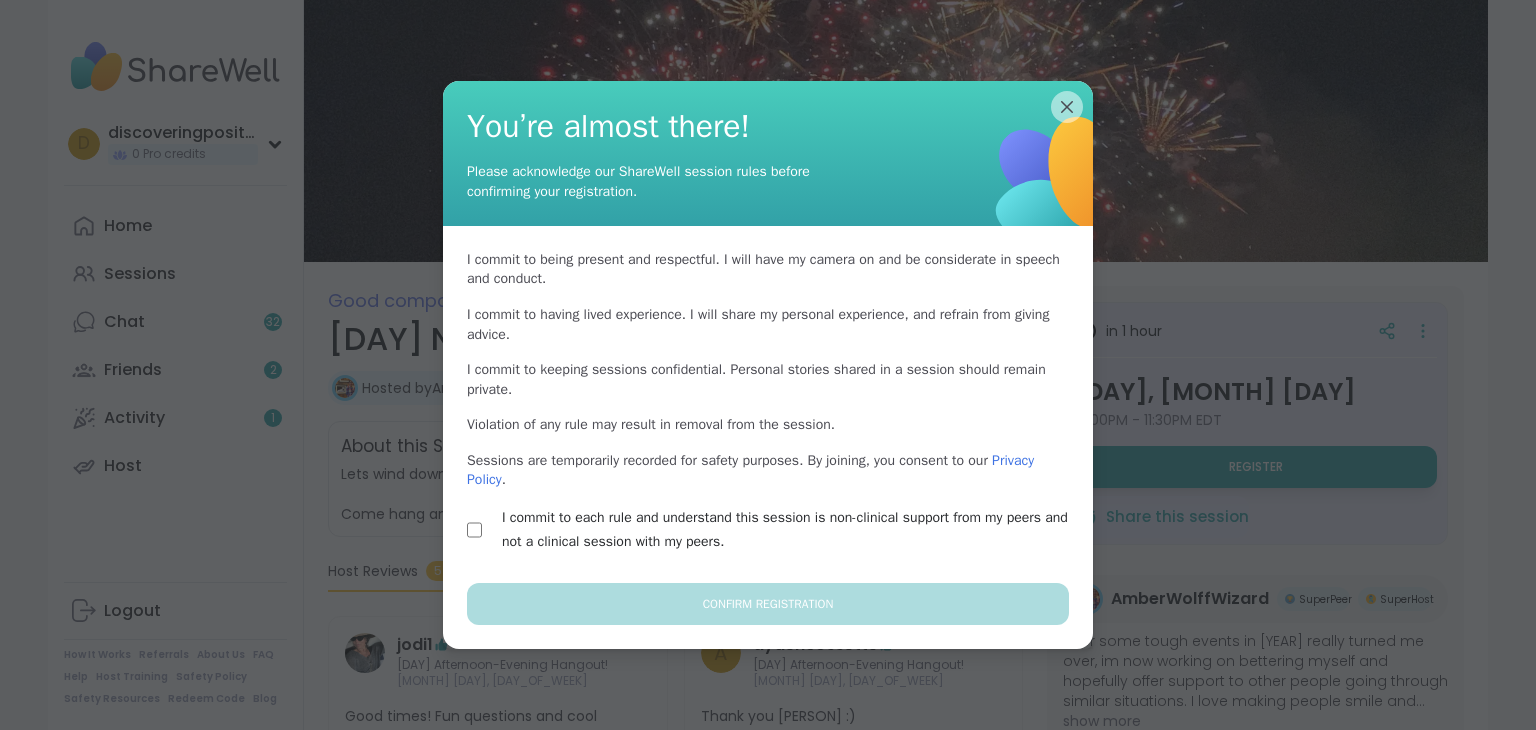 click on "I commit to each rule and understand this session is non-clinical support from my peers and not a clinical session with my peers." at bounding box center [791, 530] 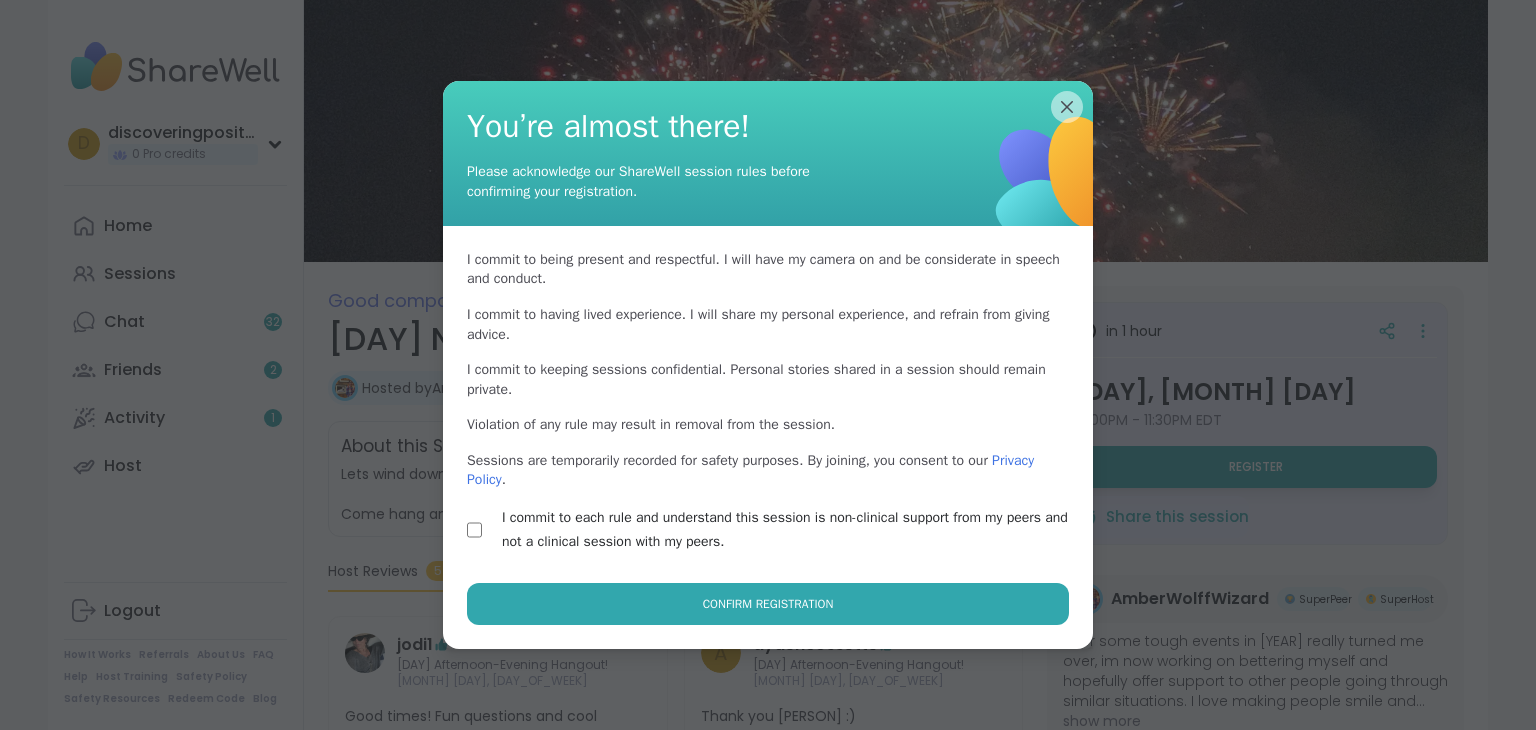 scroll, scrollTop: 0, scrollLeft: 0, axis: both 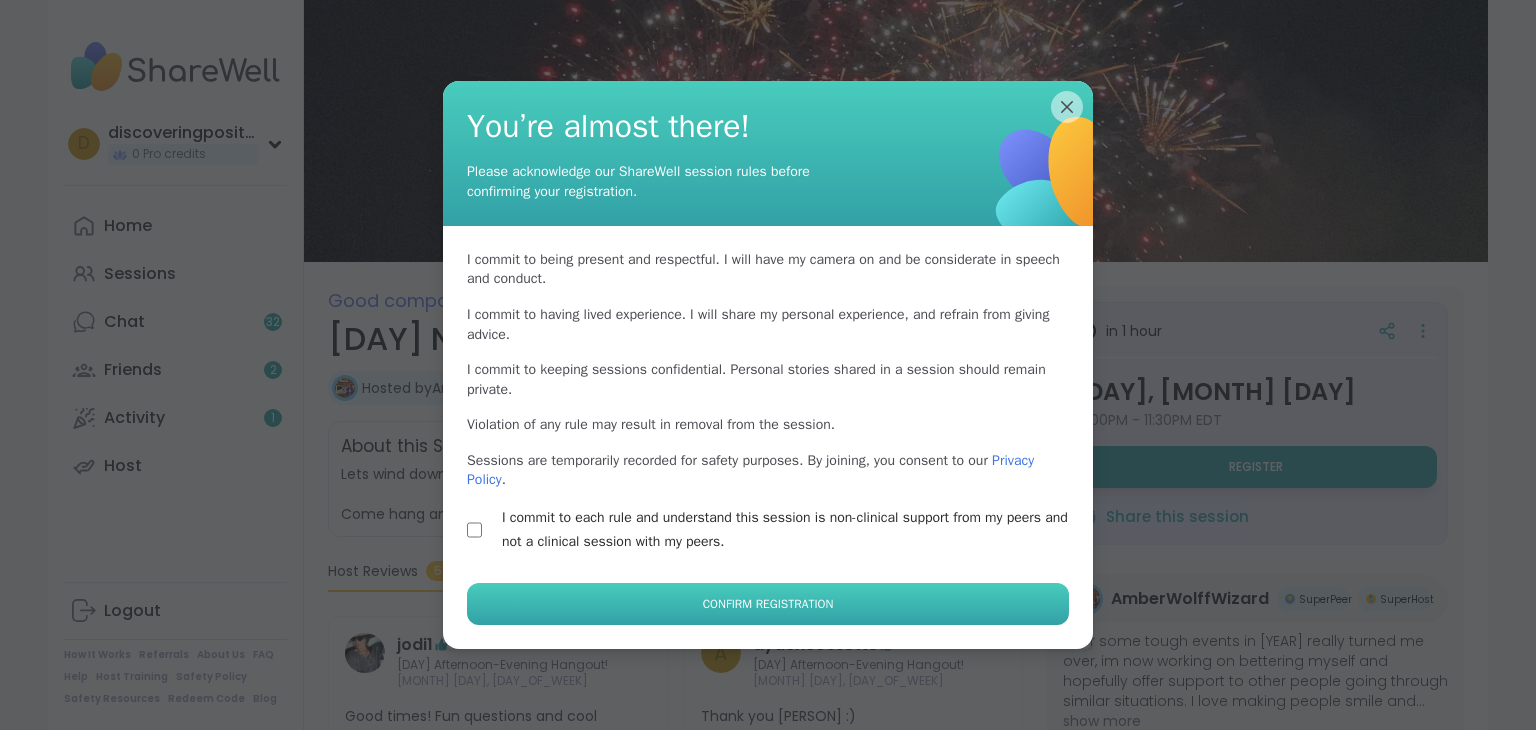 click on "Confirm Registration" at bounding box center [768, 604] 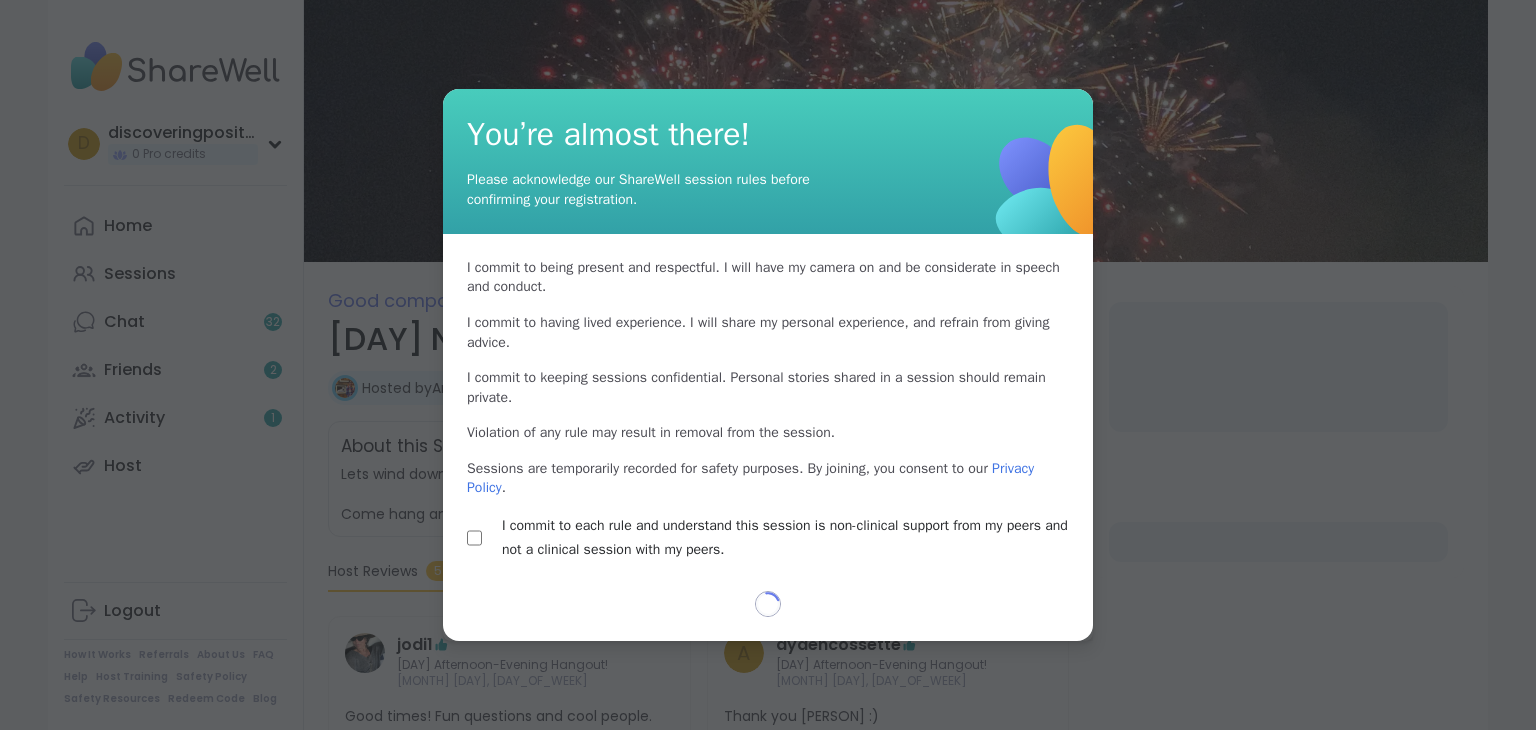select on "**" 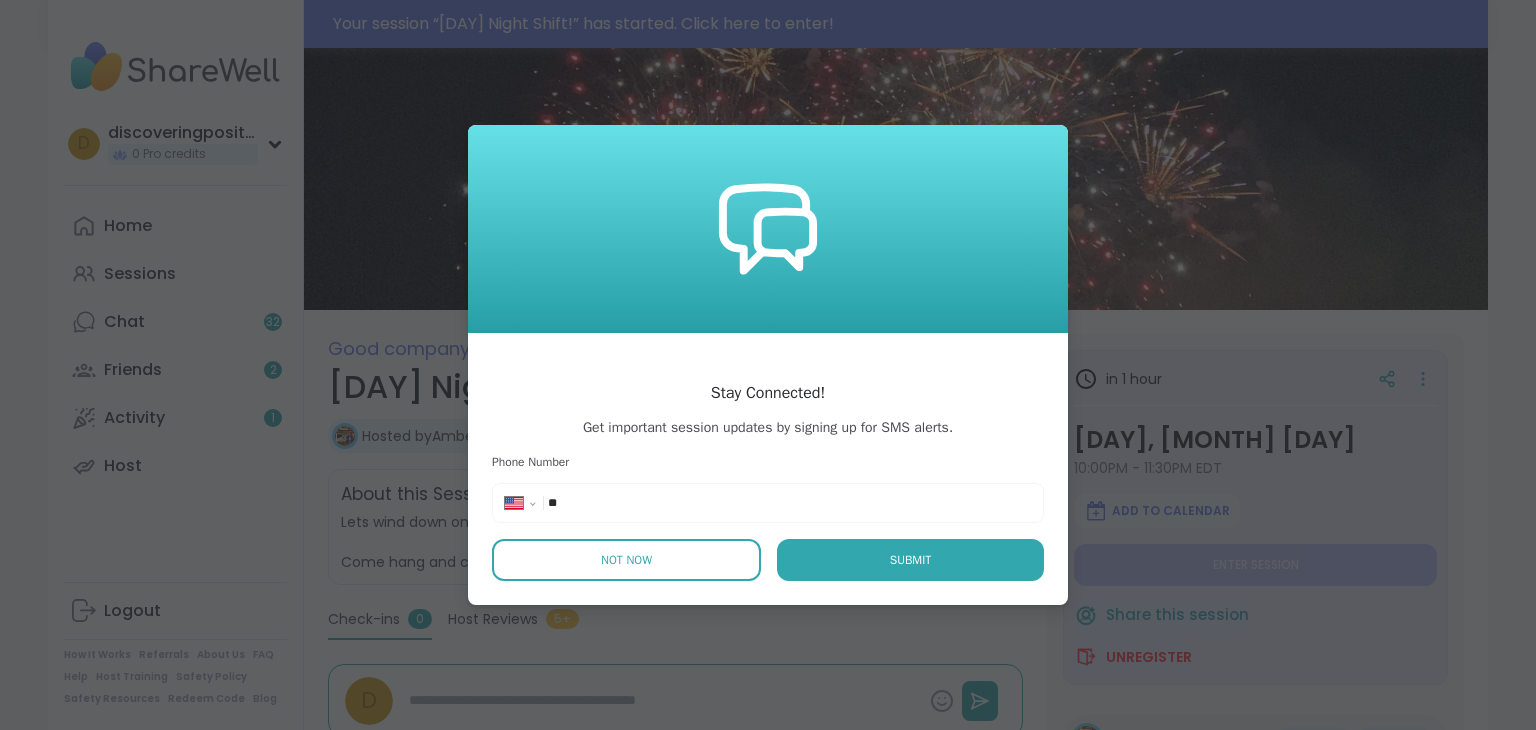 click on "Not Now" at bounding box center [626, 560] 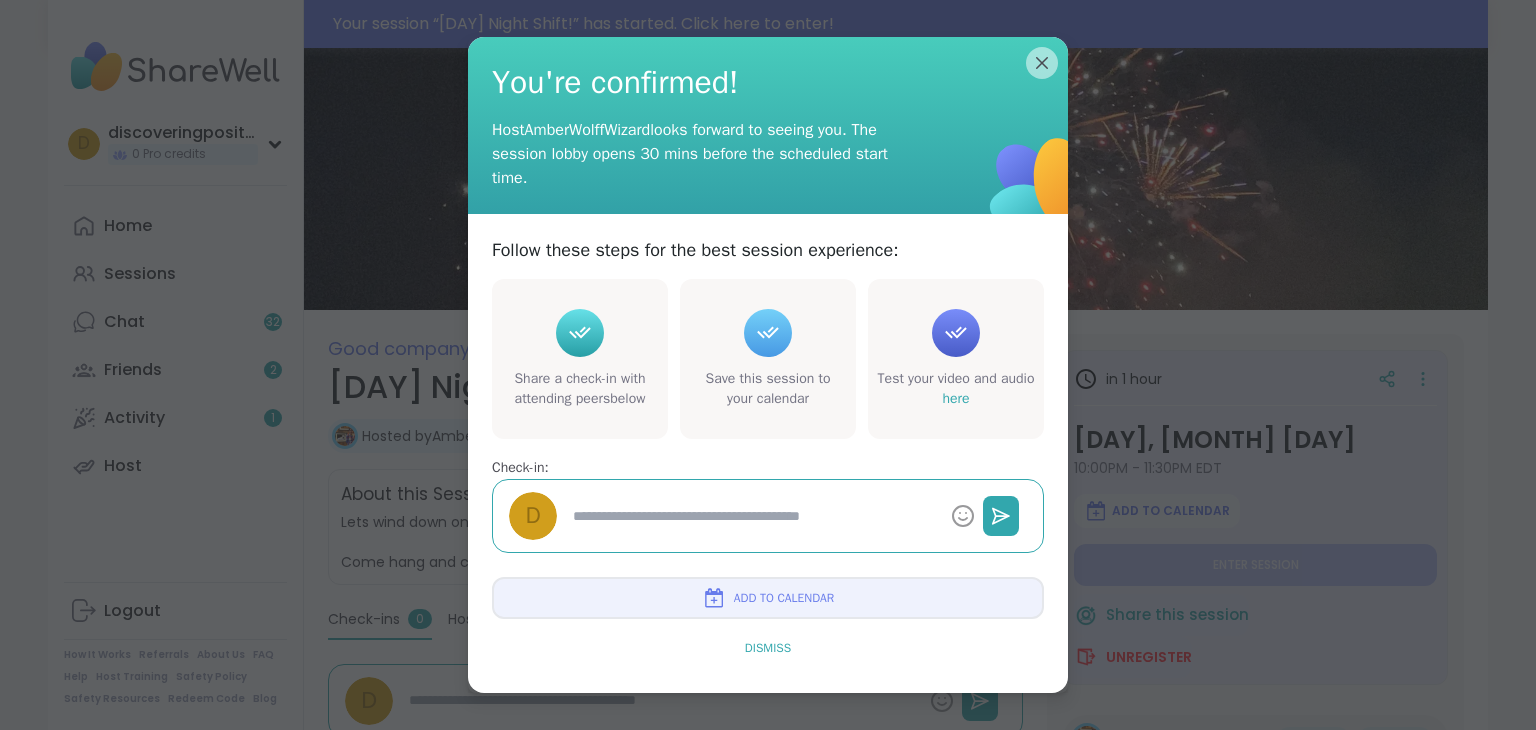 click on "Dismiss" at bounding box center [768, 648] 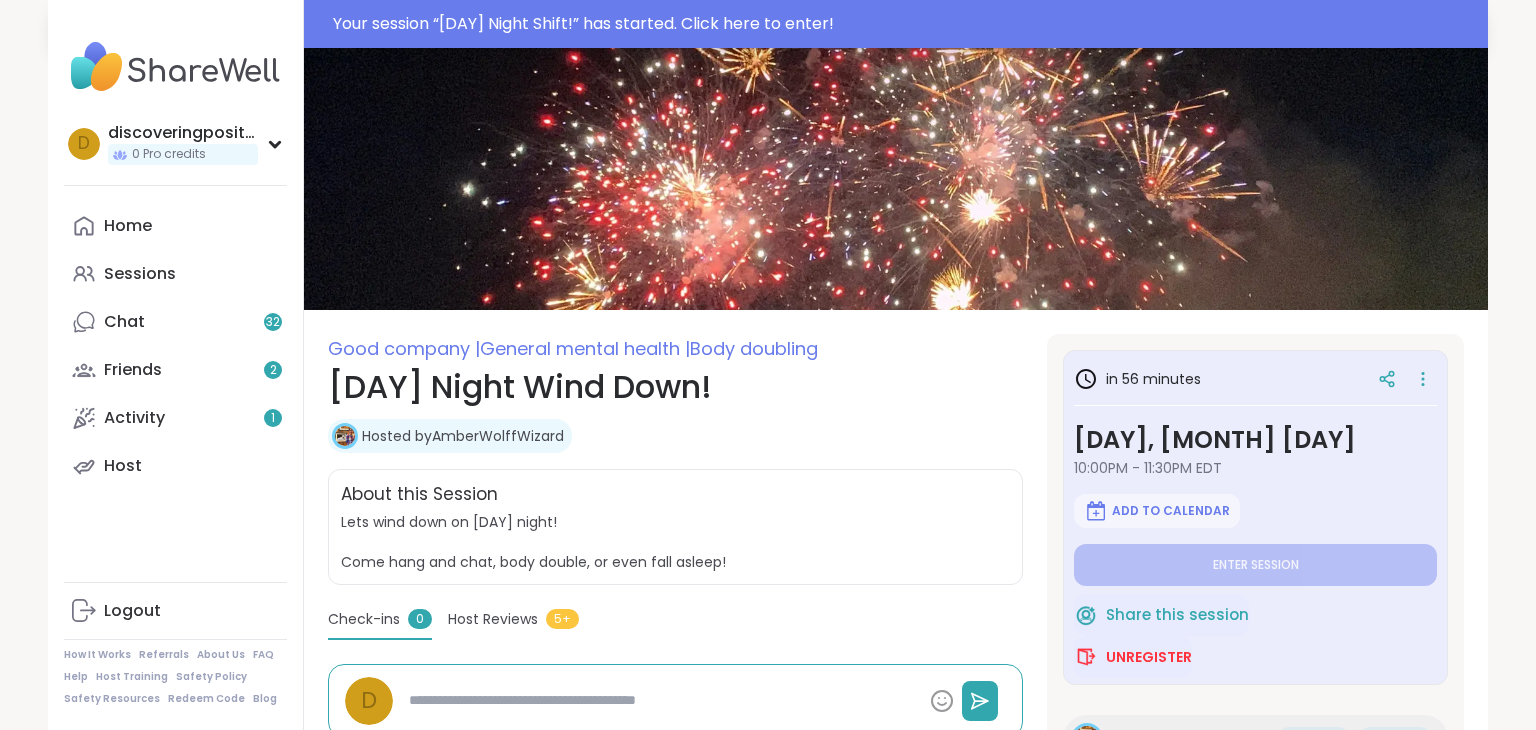 type on "*" 